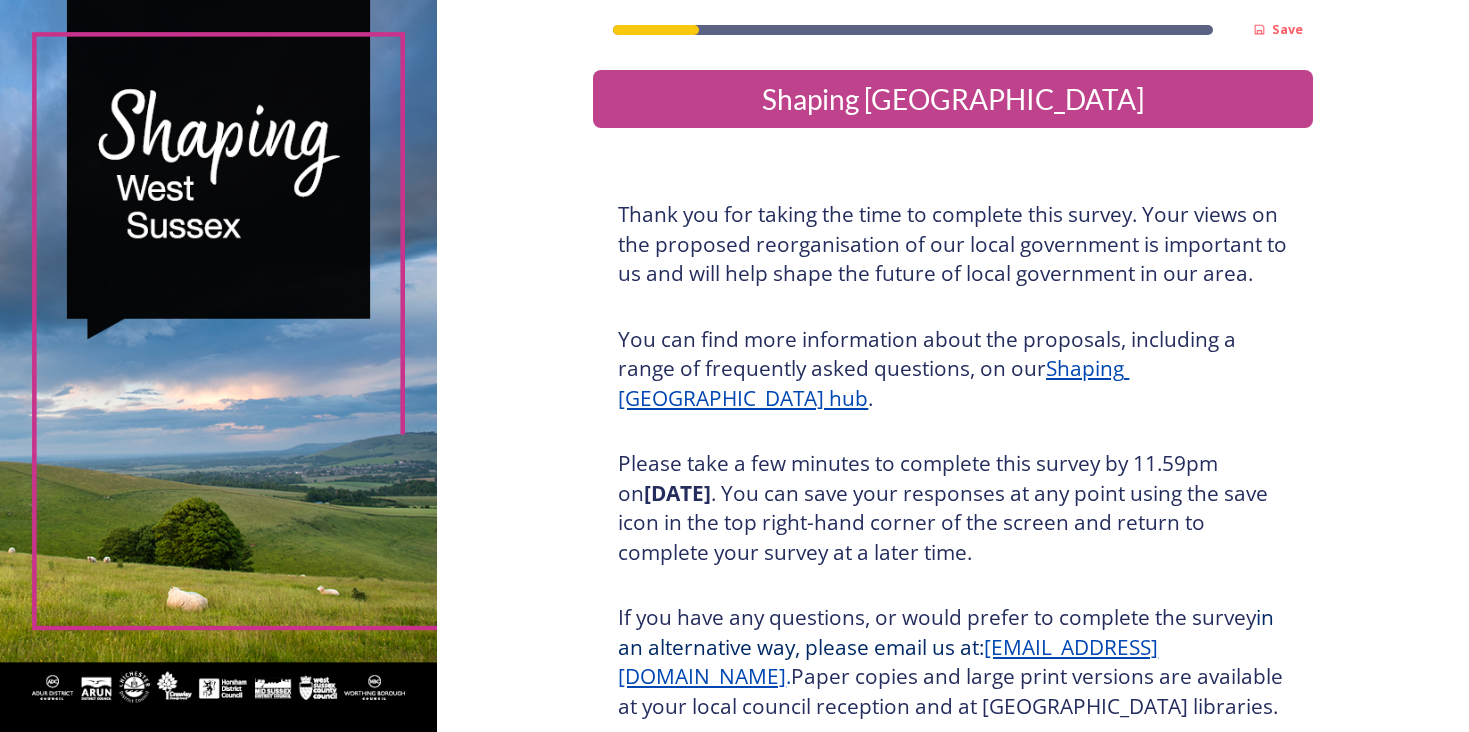 scroll, scrollTop: 0, scrollLeft: 0, axis: both 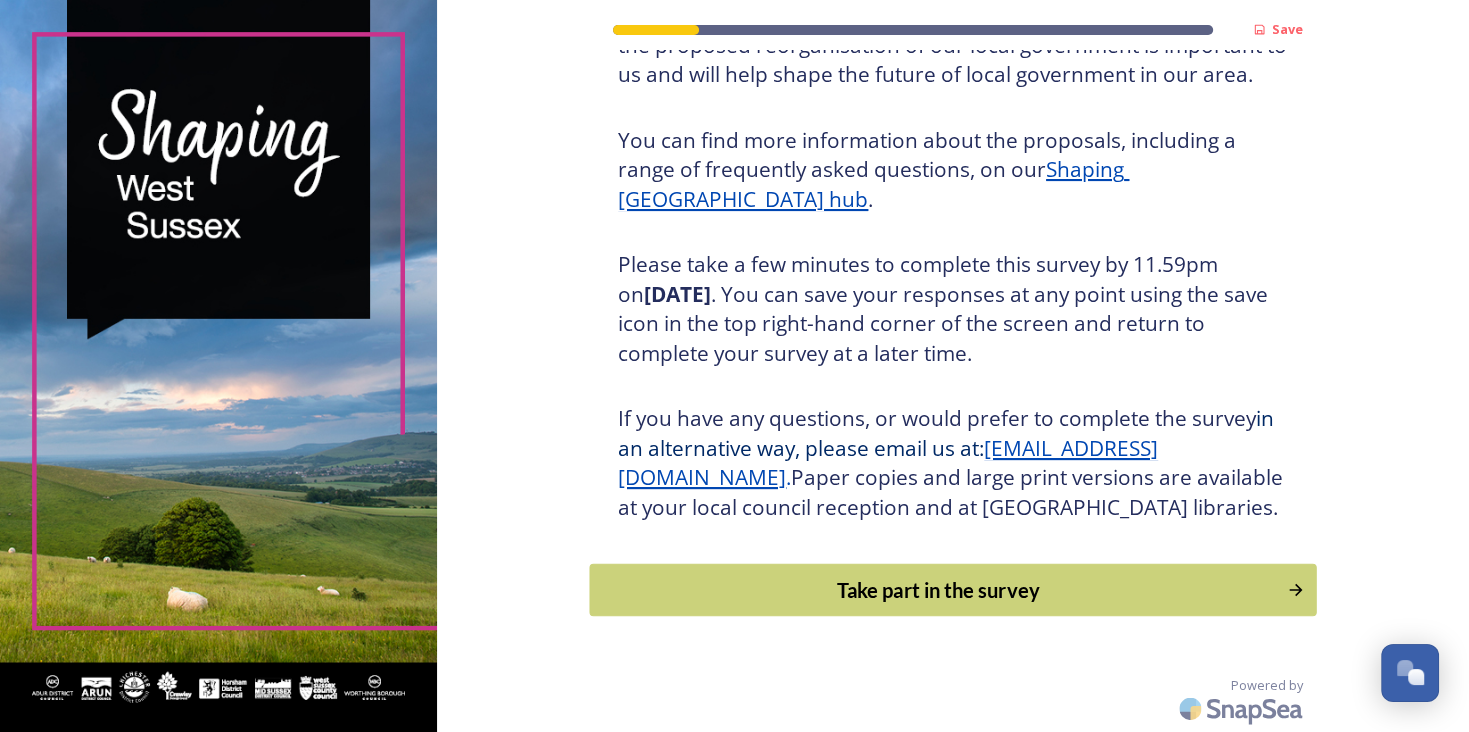 click on "Take part in the survey" at bounding box center [939, 590] 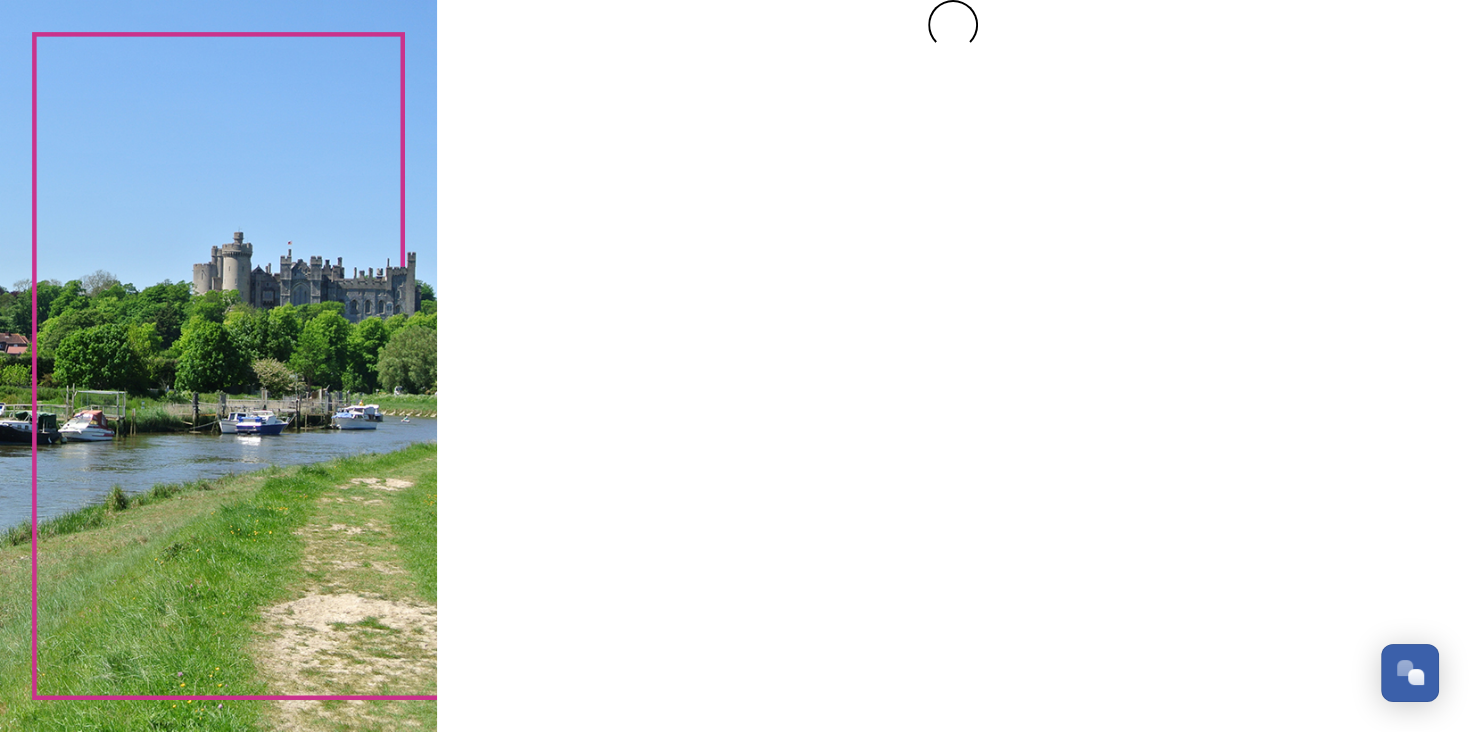 scroll, scrollTop: 0, scrollLeft: 0, axis: both 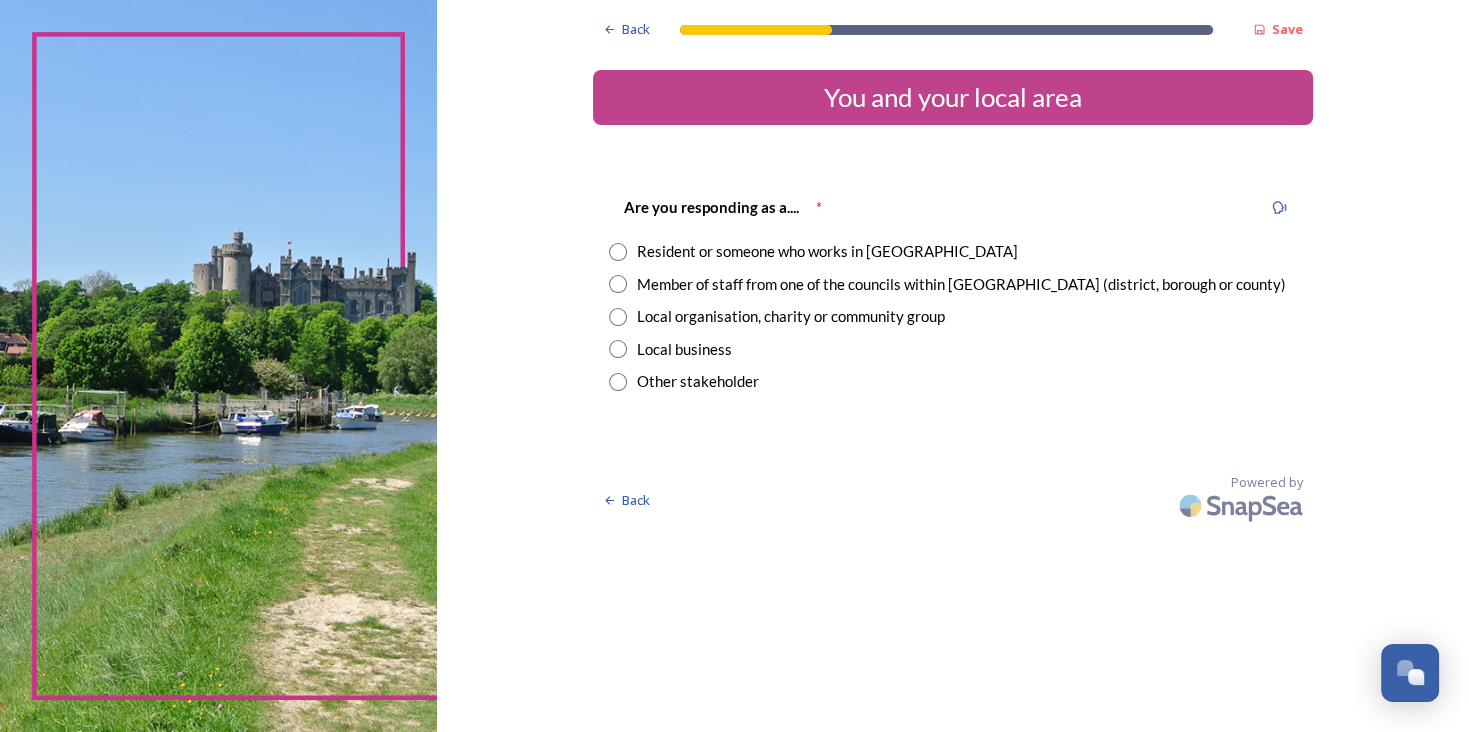 click at bounding box center (618, 252) 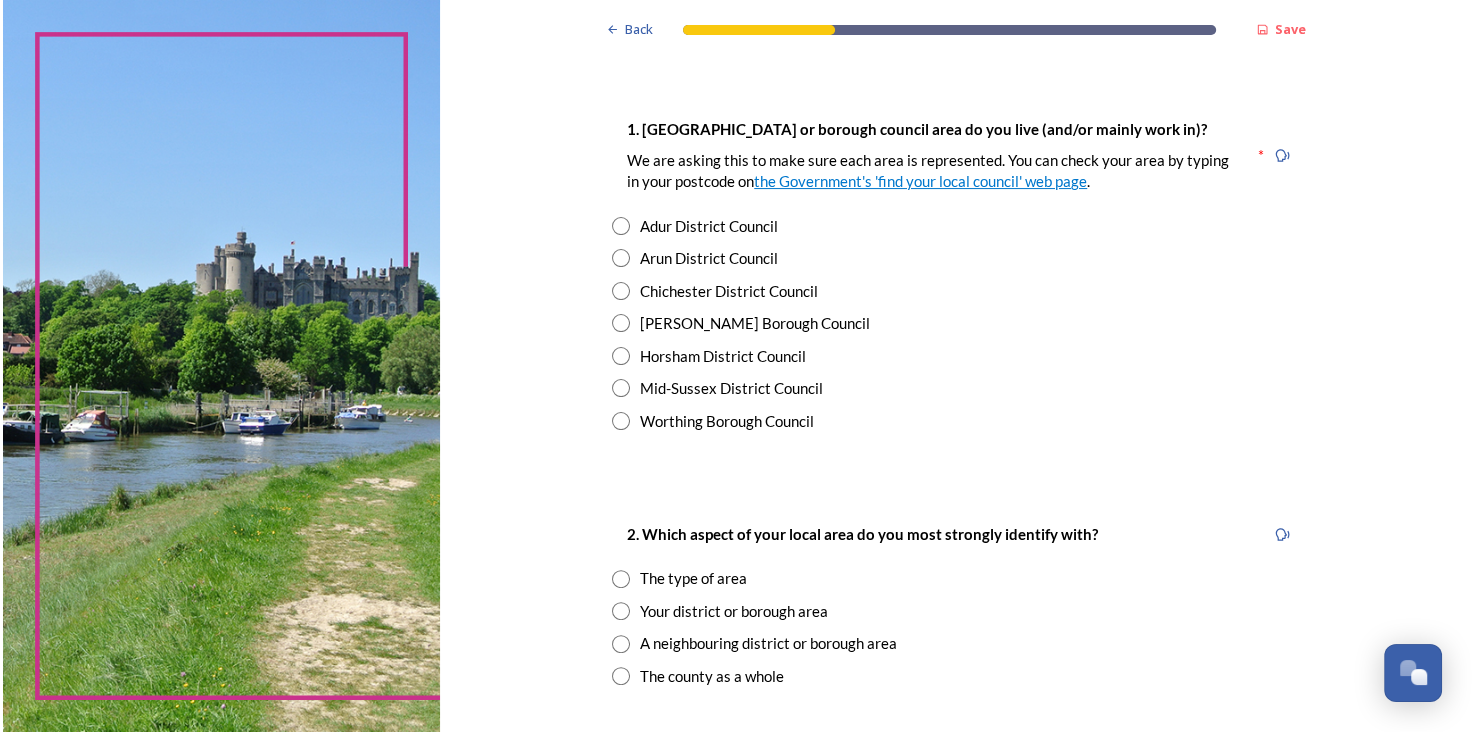 scroll, scrollTop: 374, scrollLeft: 0, axis: vertical 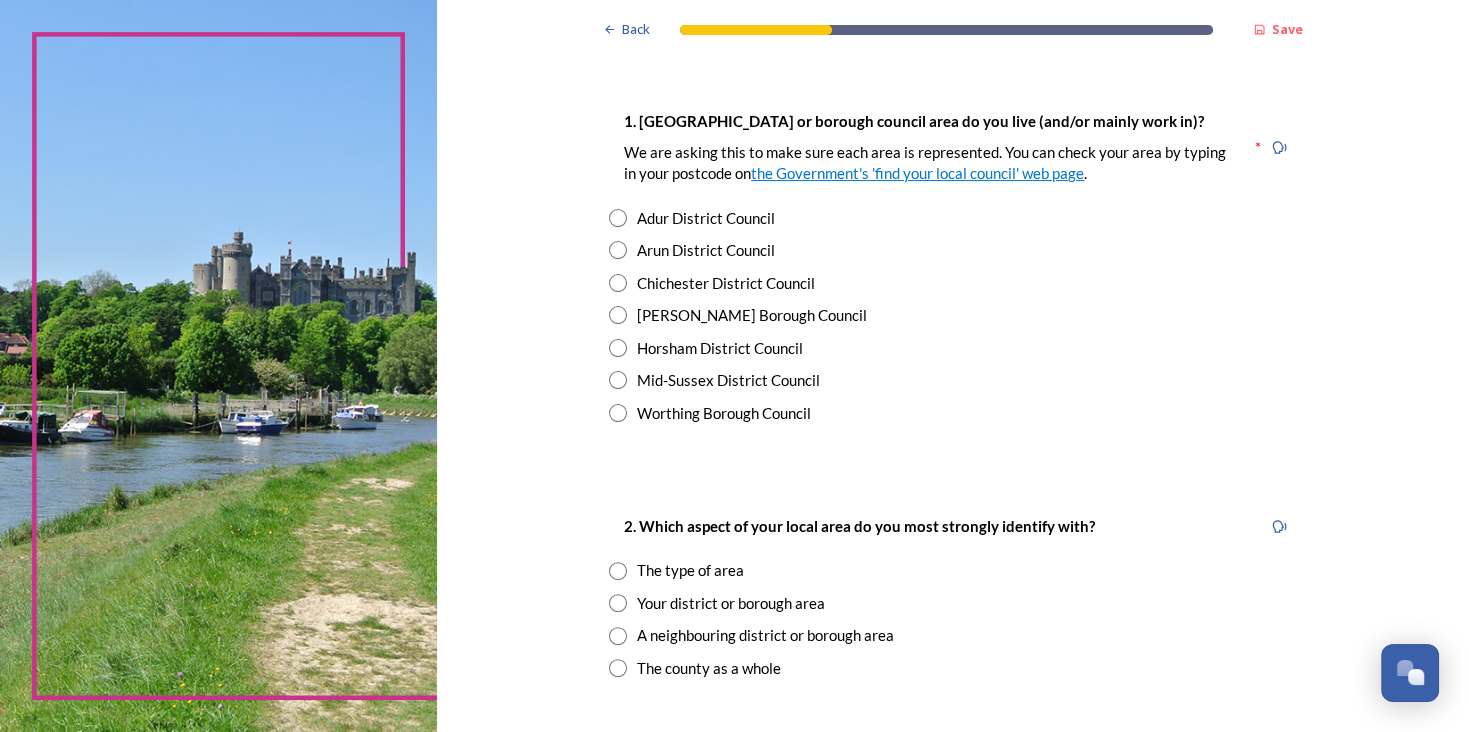 click at bounding box center [618, 348] 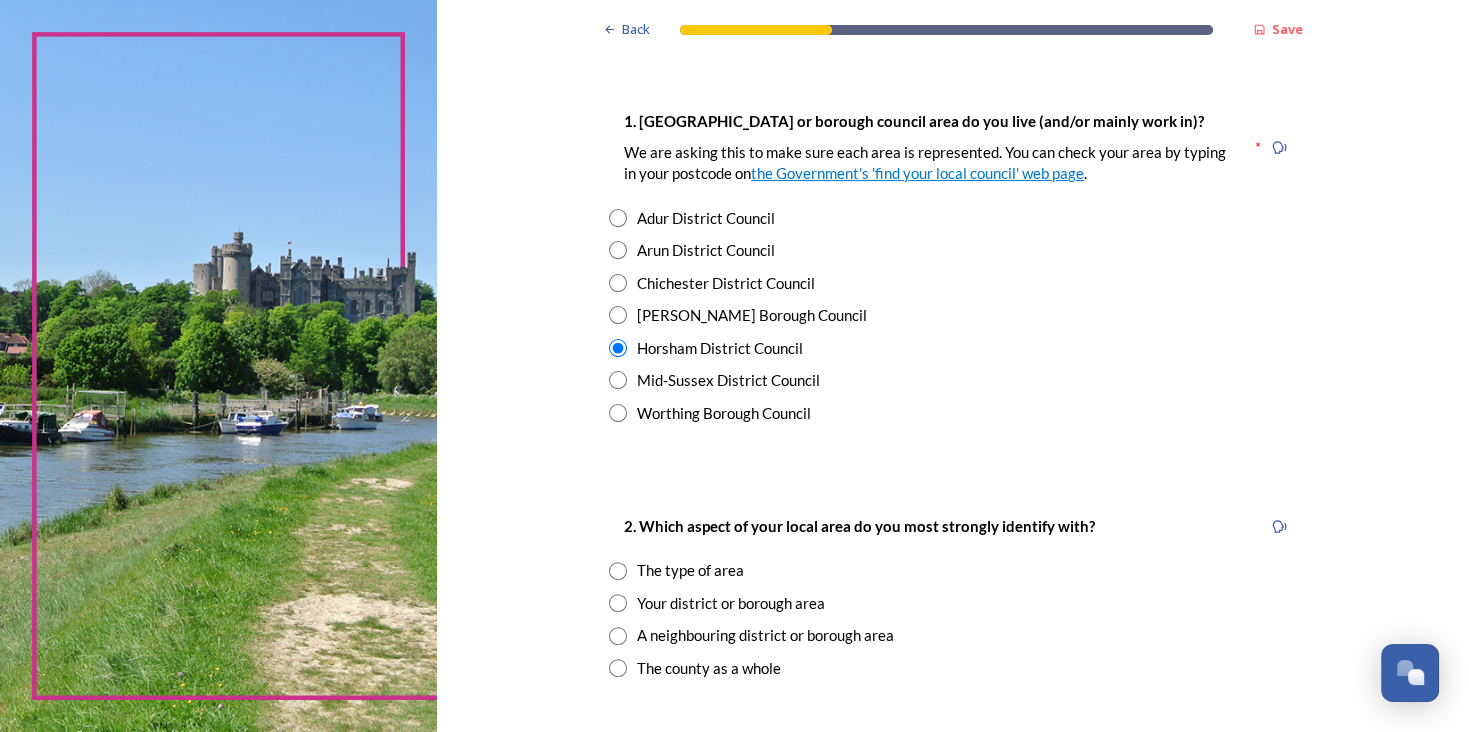 click at bounding box center (618, 603) 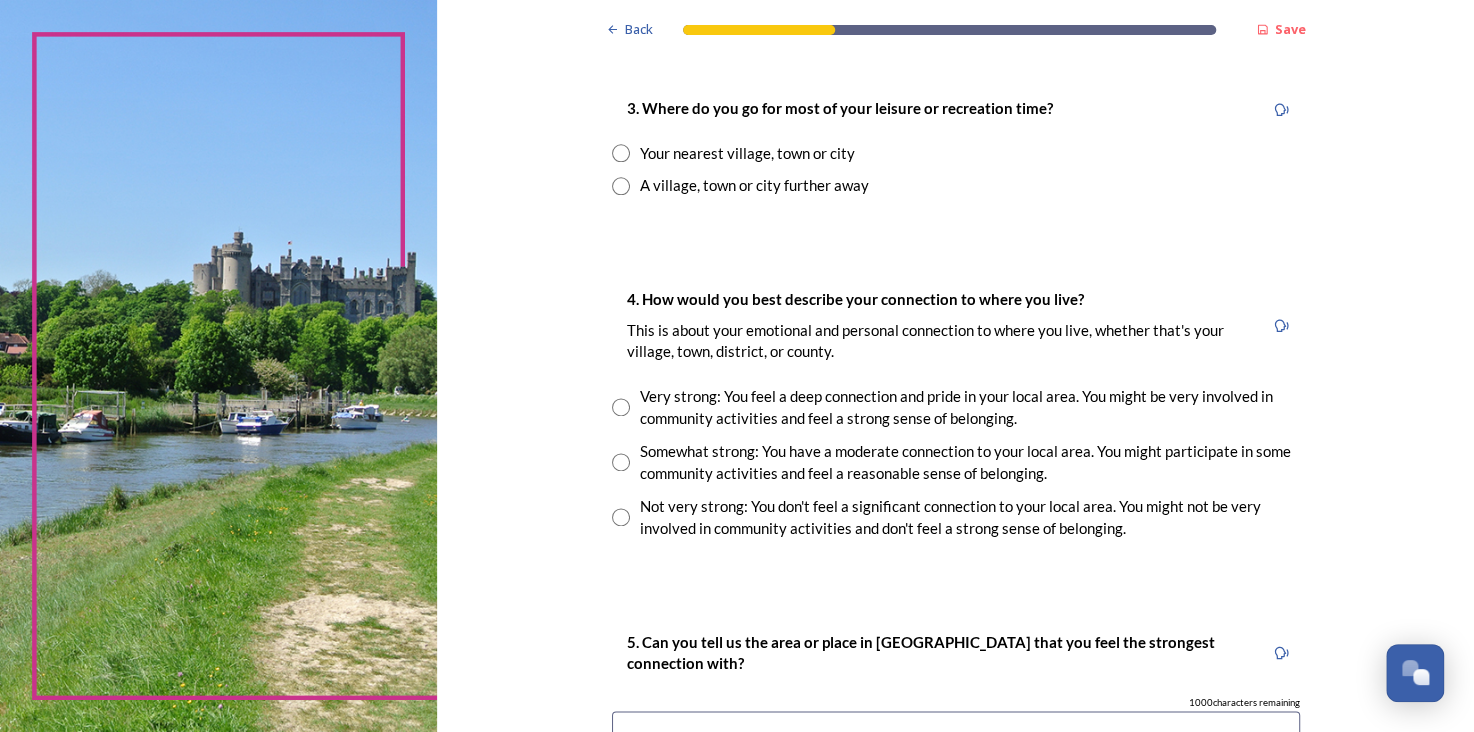 scroll, scrollTop: 1055, scrollLeft: 0, axis: vertical 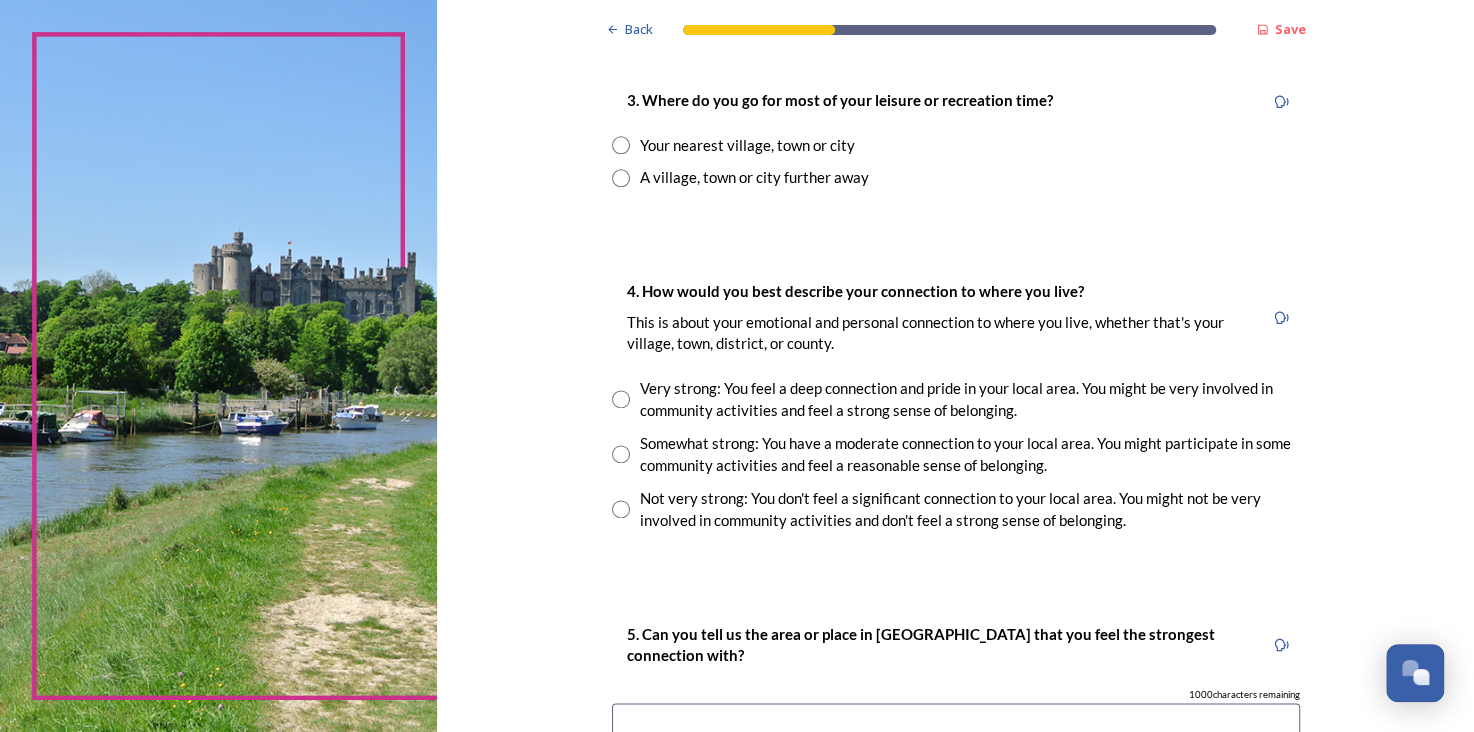 click at bounding box center (621, 145) 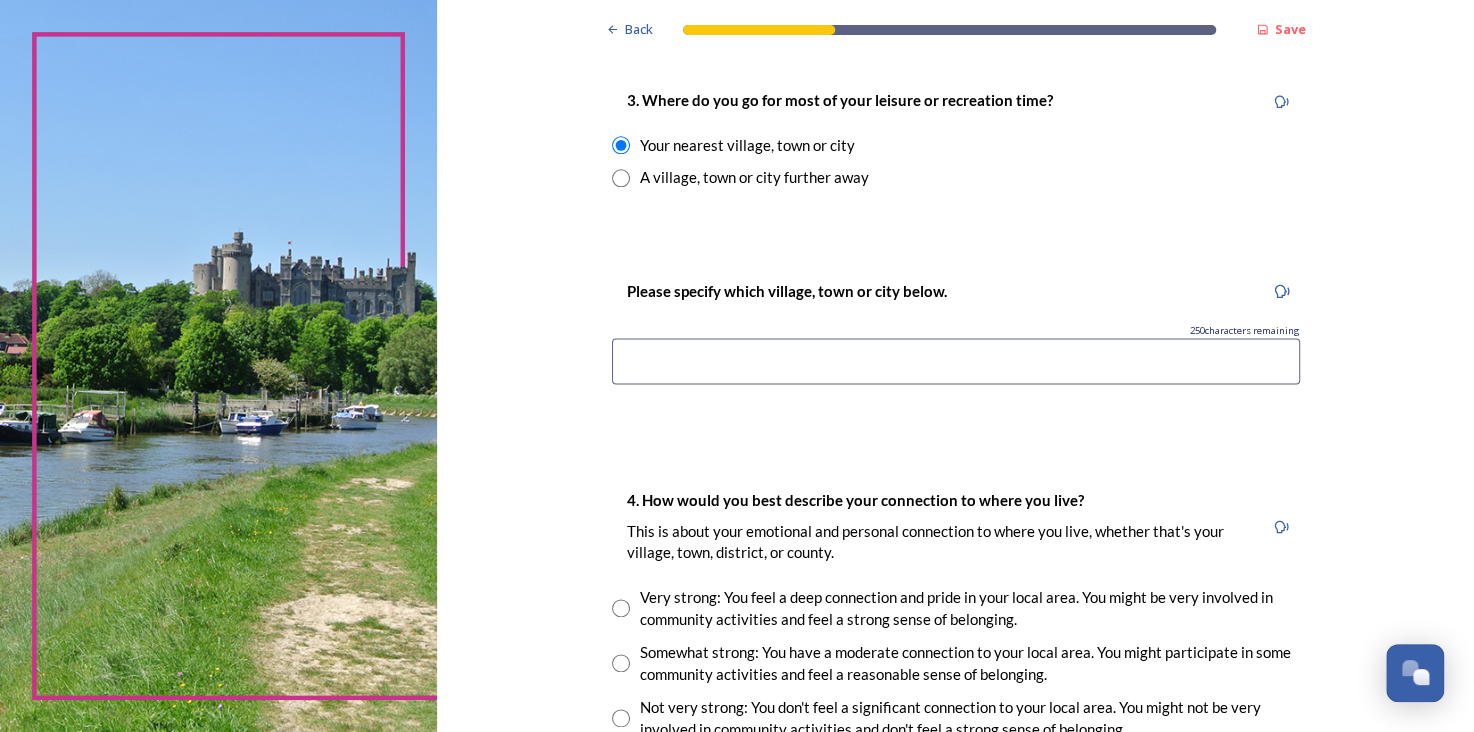 click at bounding box center (956, 361) 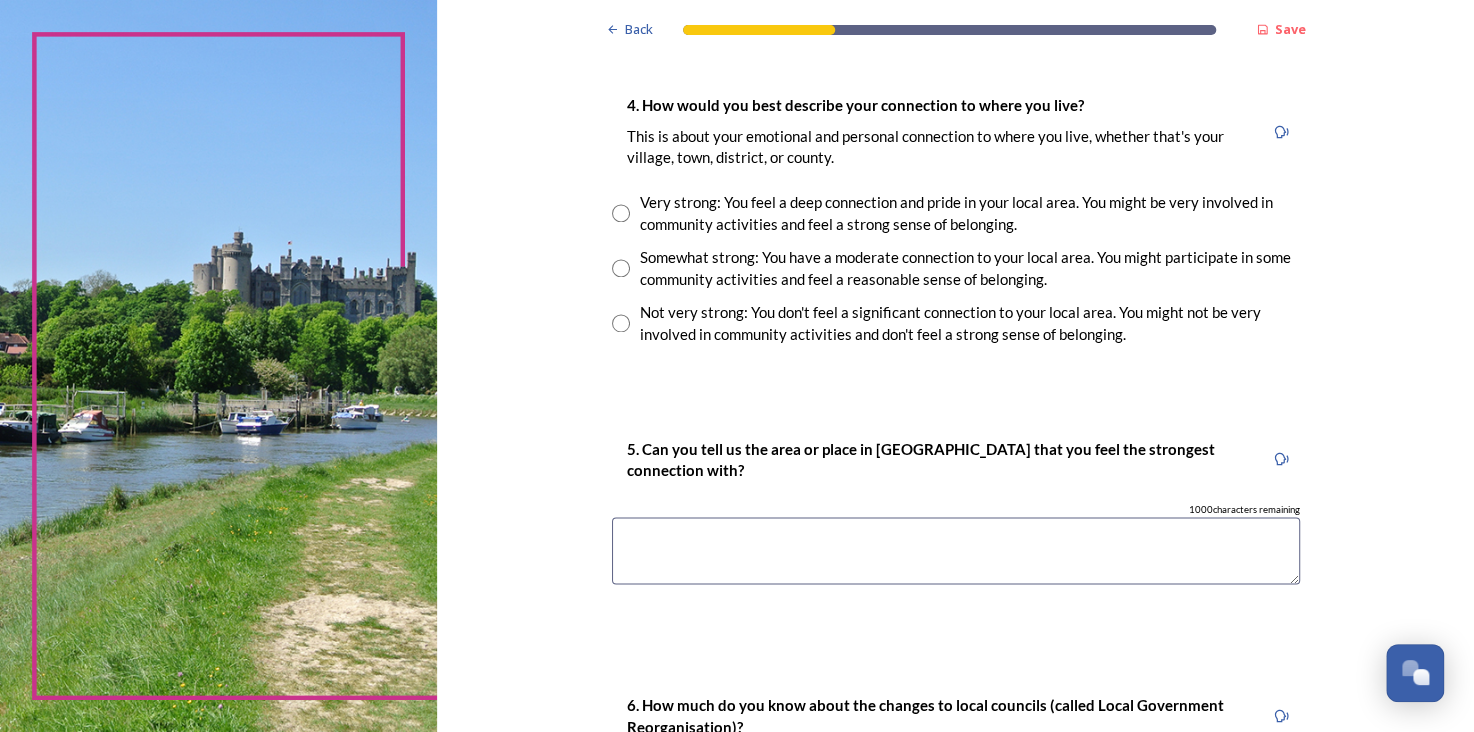 scroll, scrollTop: 1454, scrollLeft: 0, axis: vertical 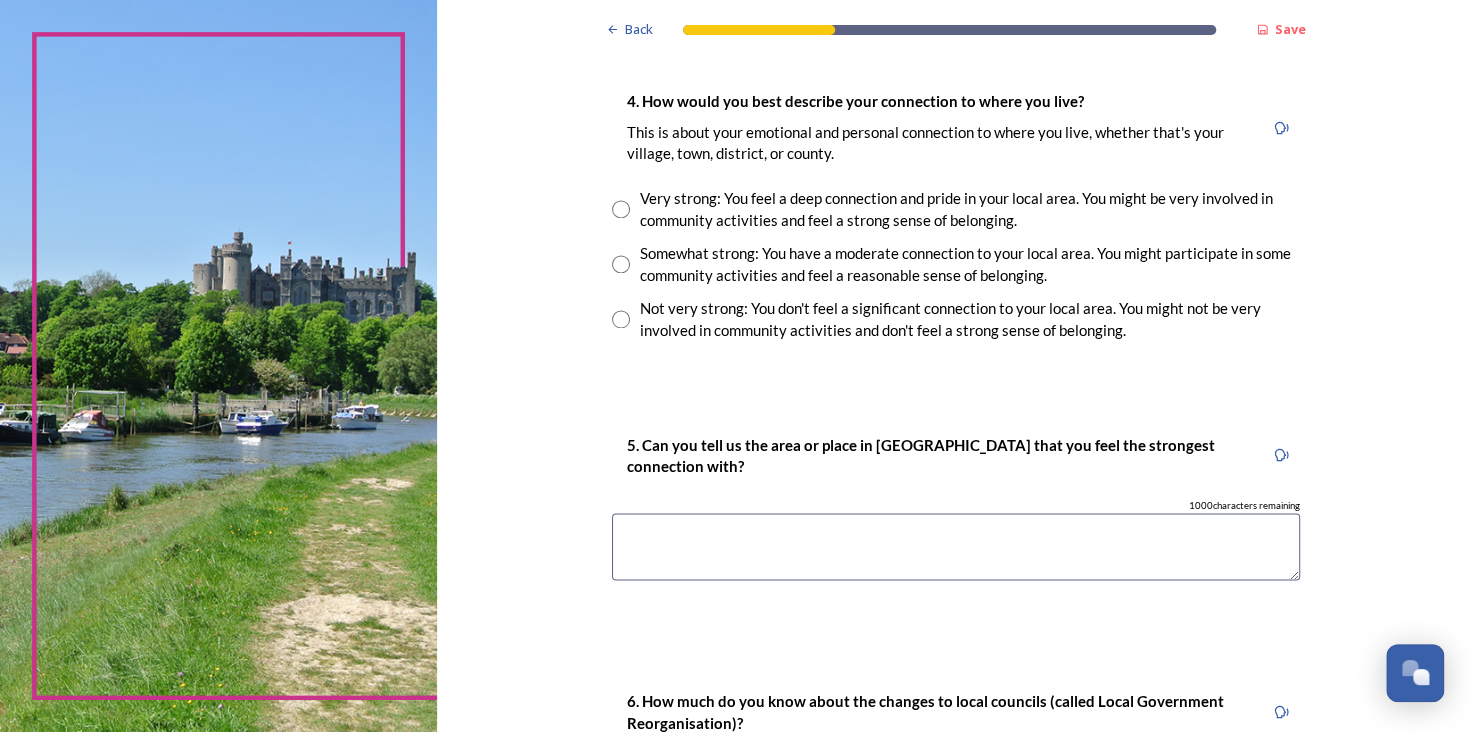 type on "Horsham" 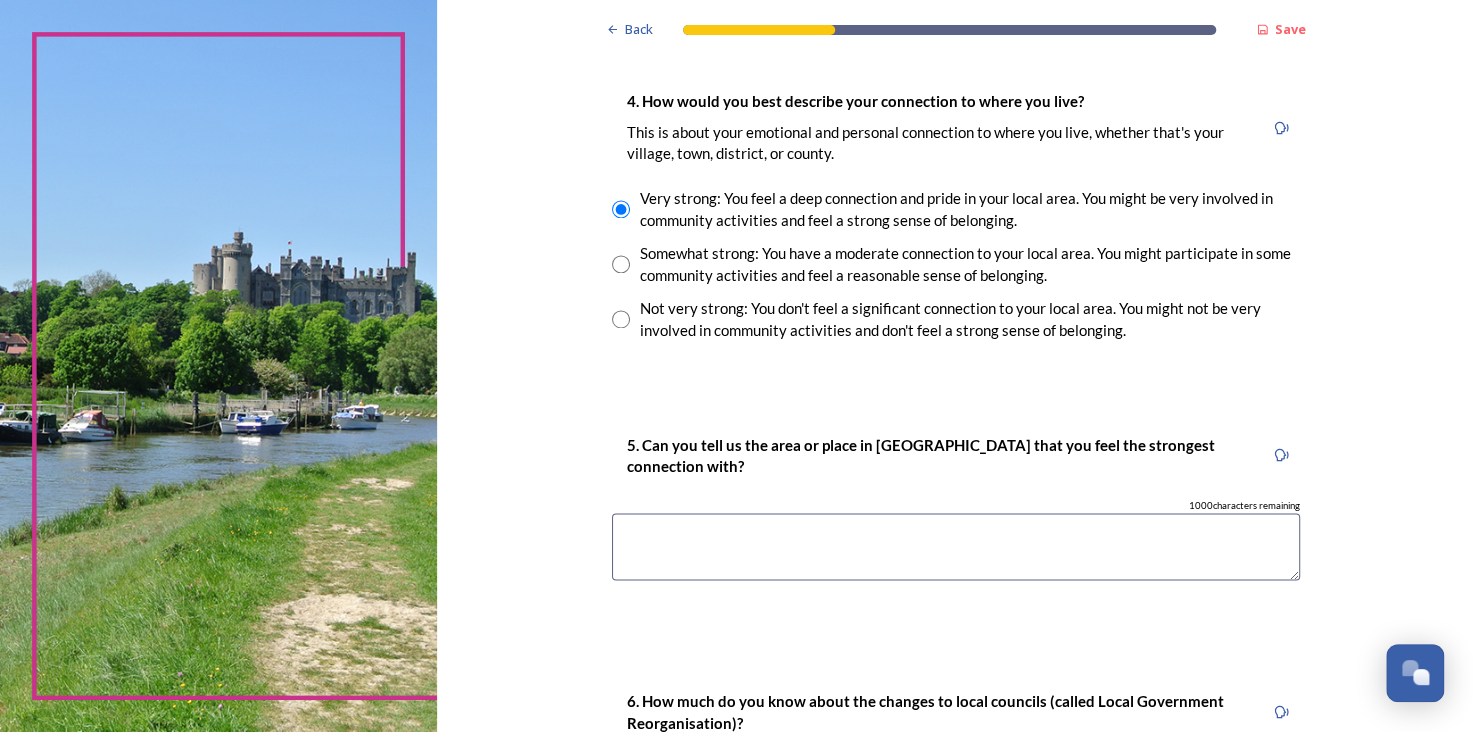 click at bounding box center (956, 546) 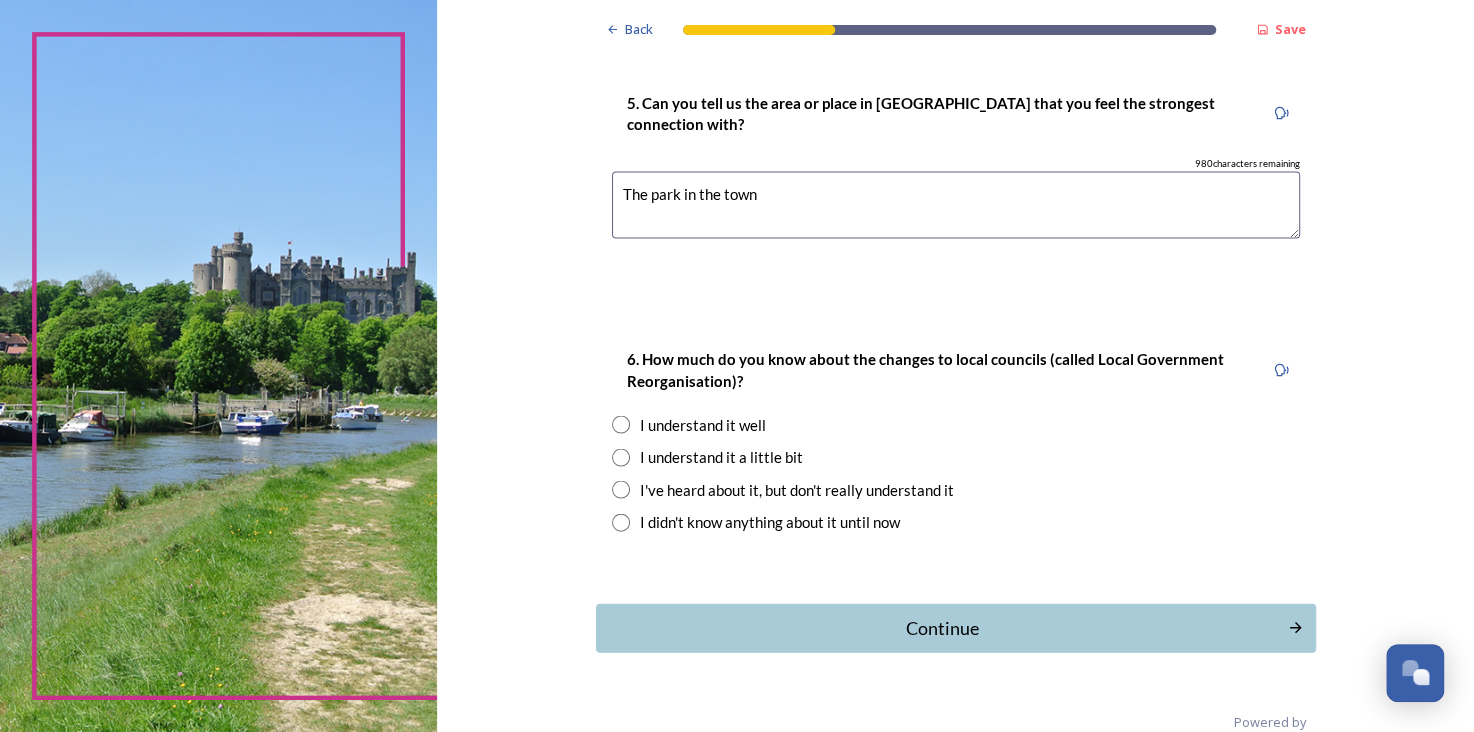scroll, scrollTop: 1827, scrollLeft: 0, axis: vertical 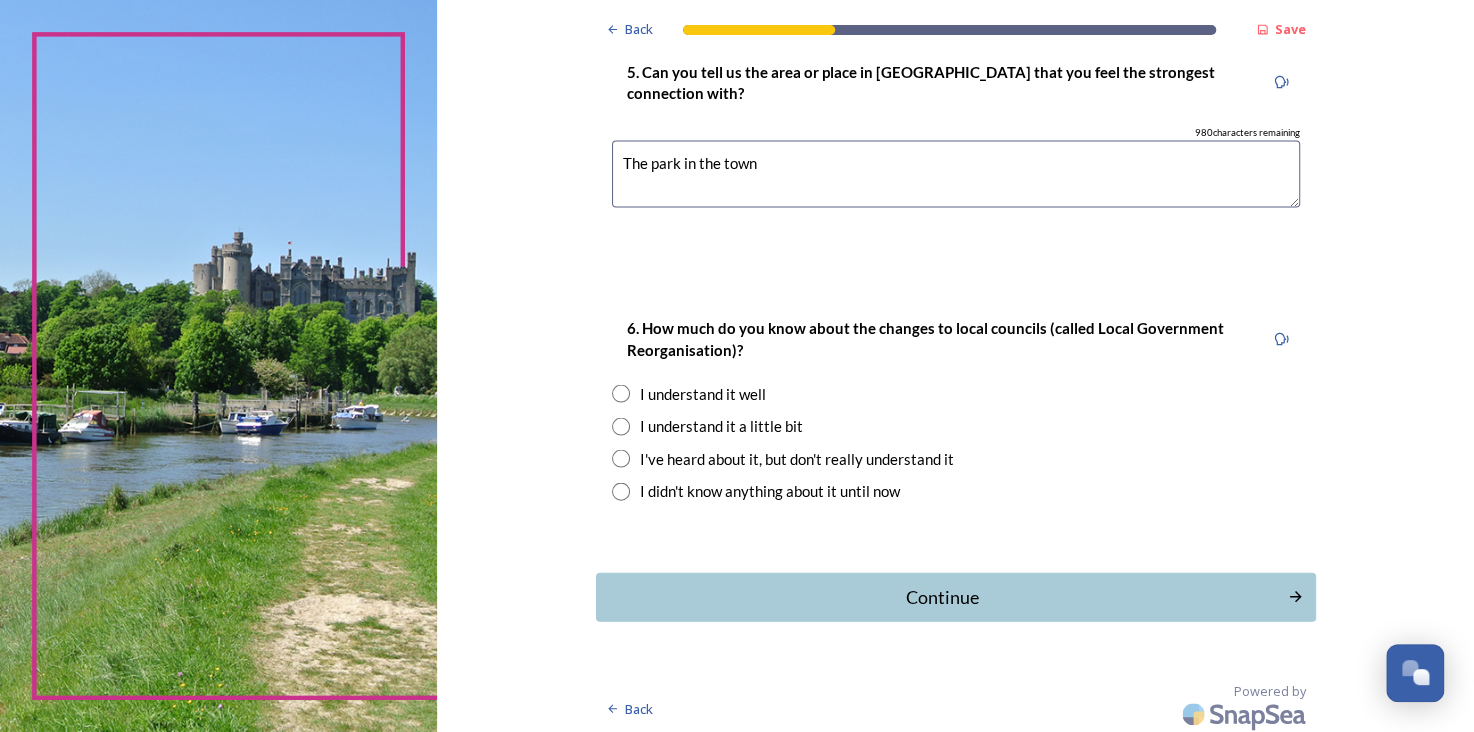 type on "The park in the town" 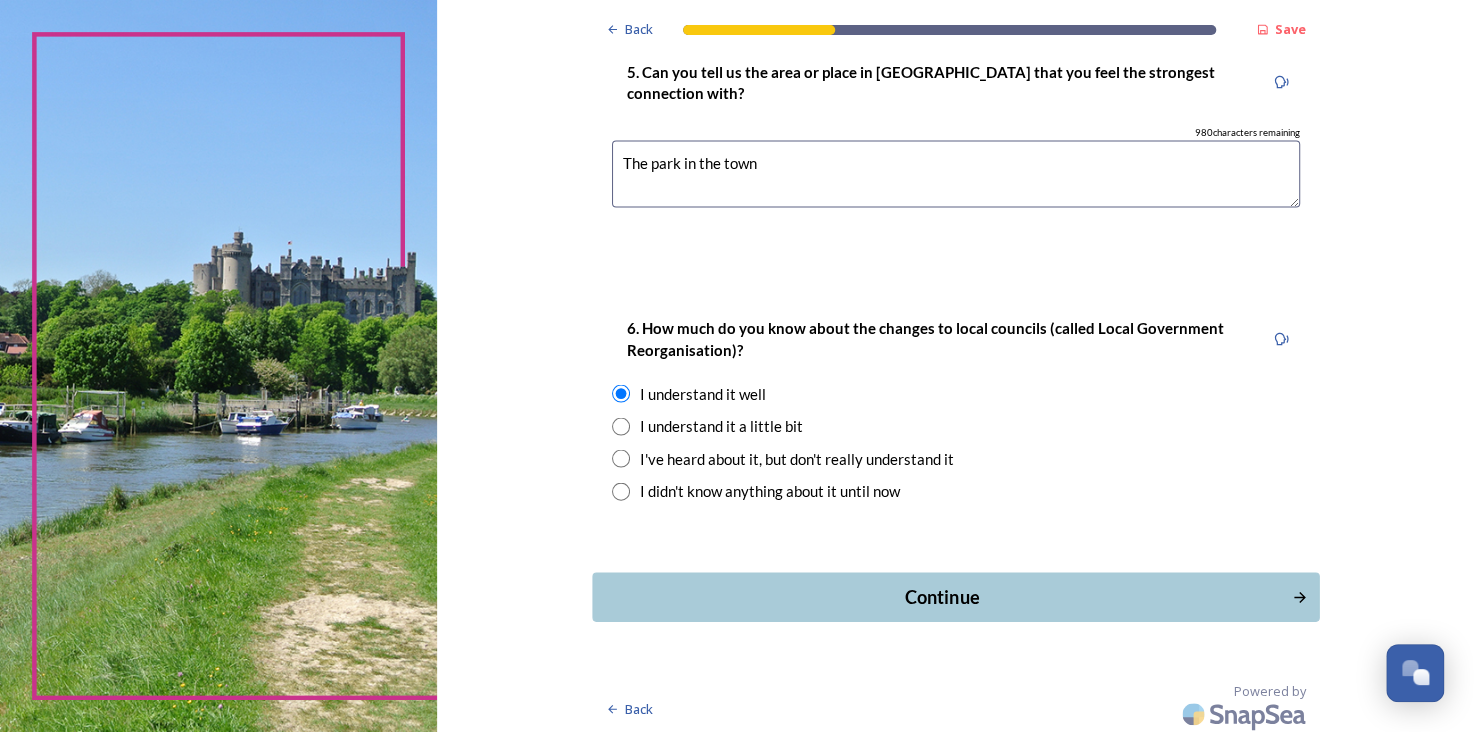 click on "Continue" at bounding box center (941, 596) 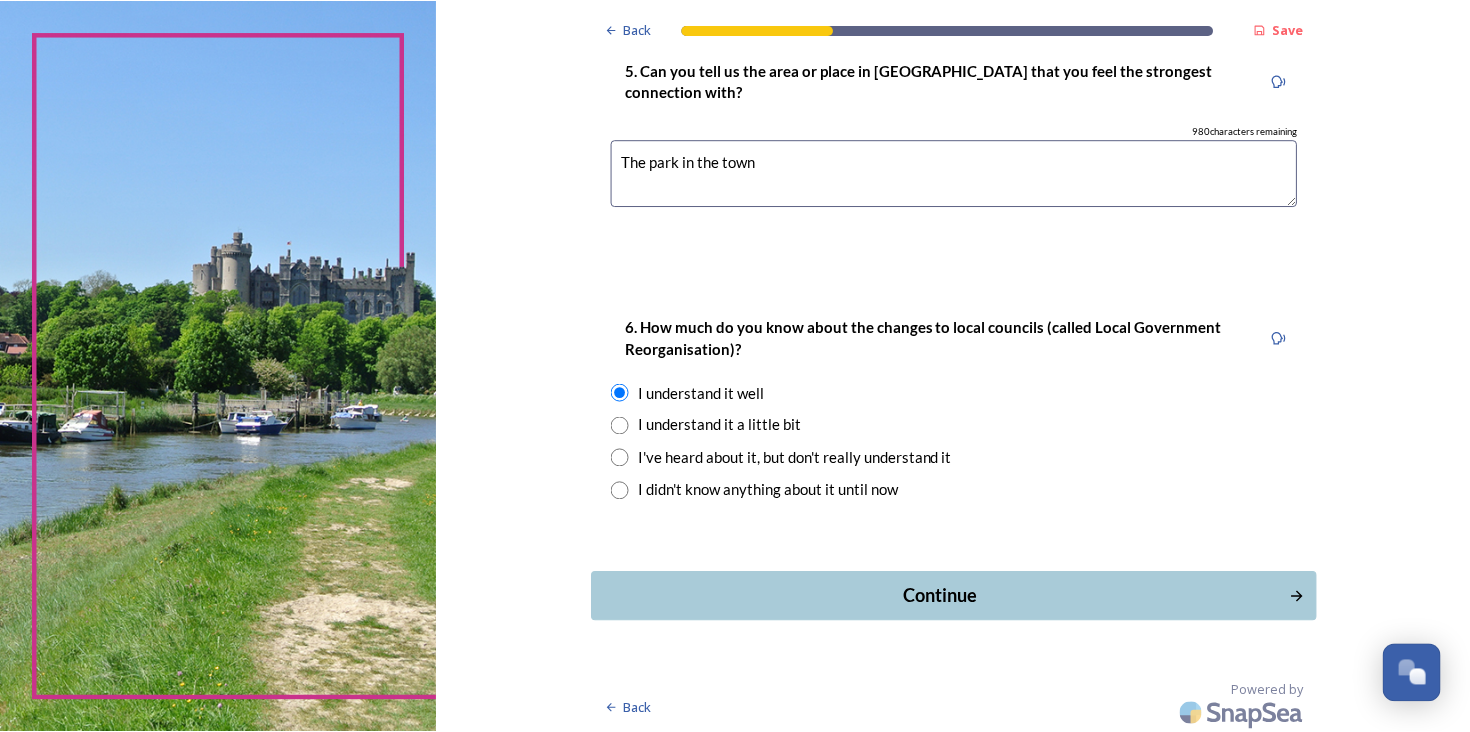 scroll, scrollTop: 0, scrollLeft: 0, axis: both 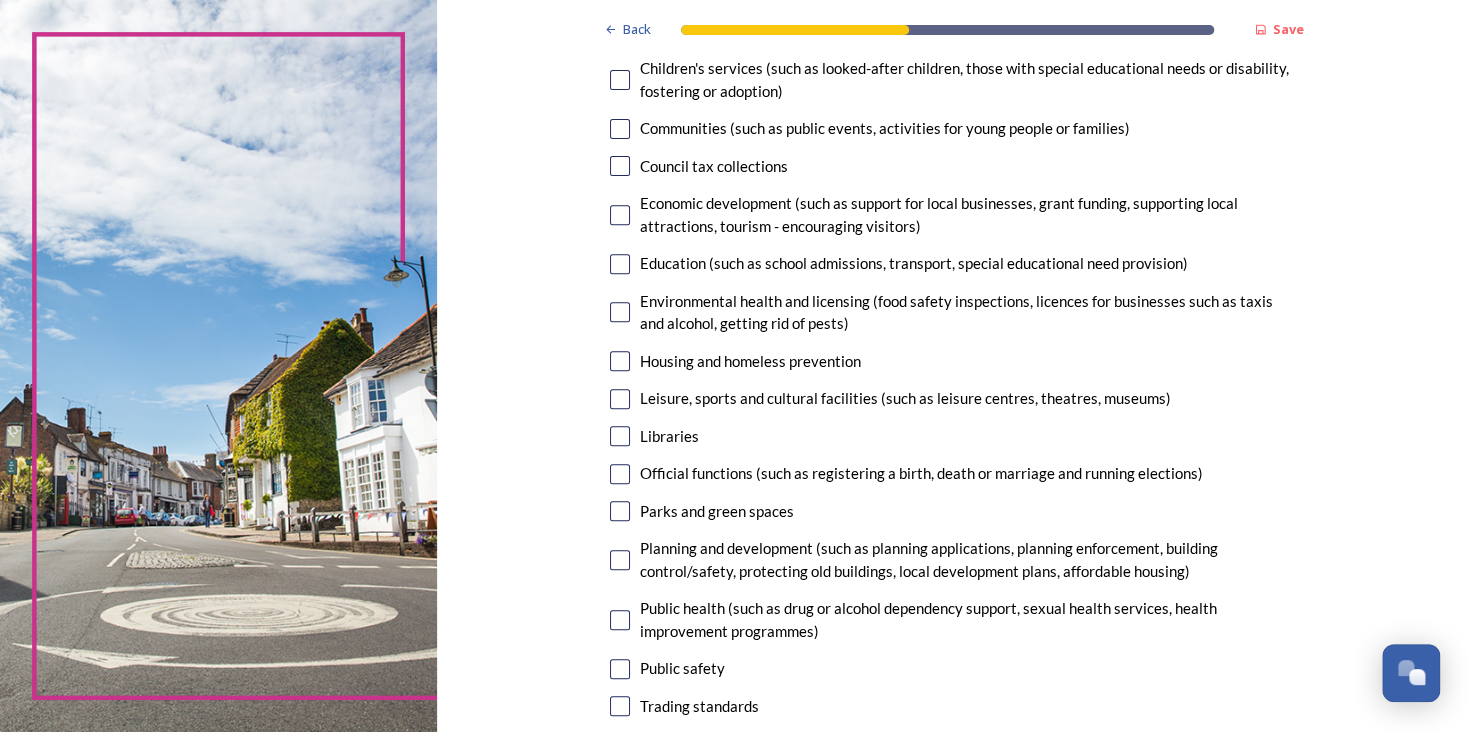 click at bounding box center [620, 166] 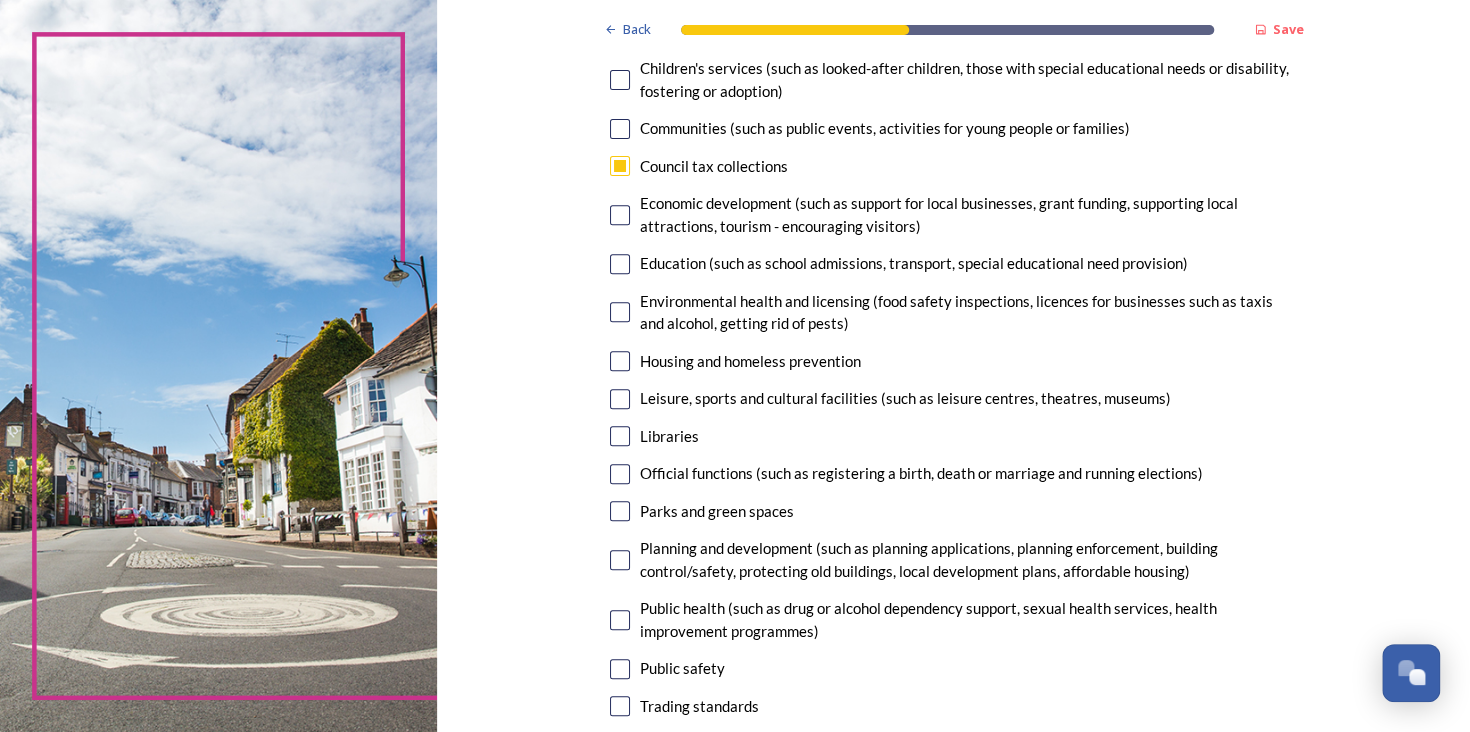 click at bounding box center (620, 129) 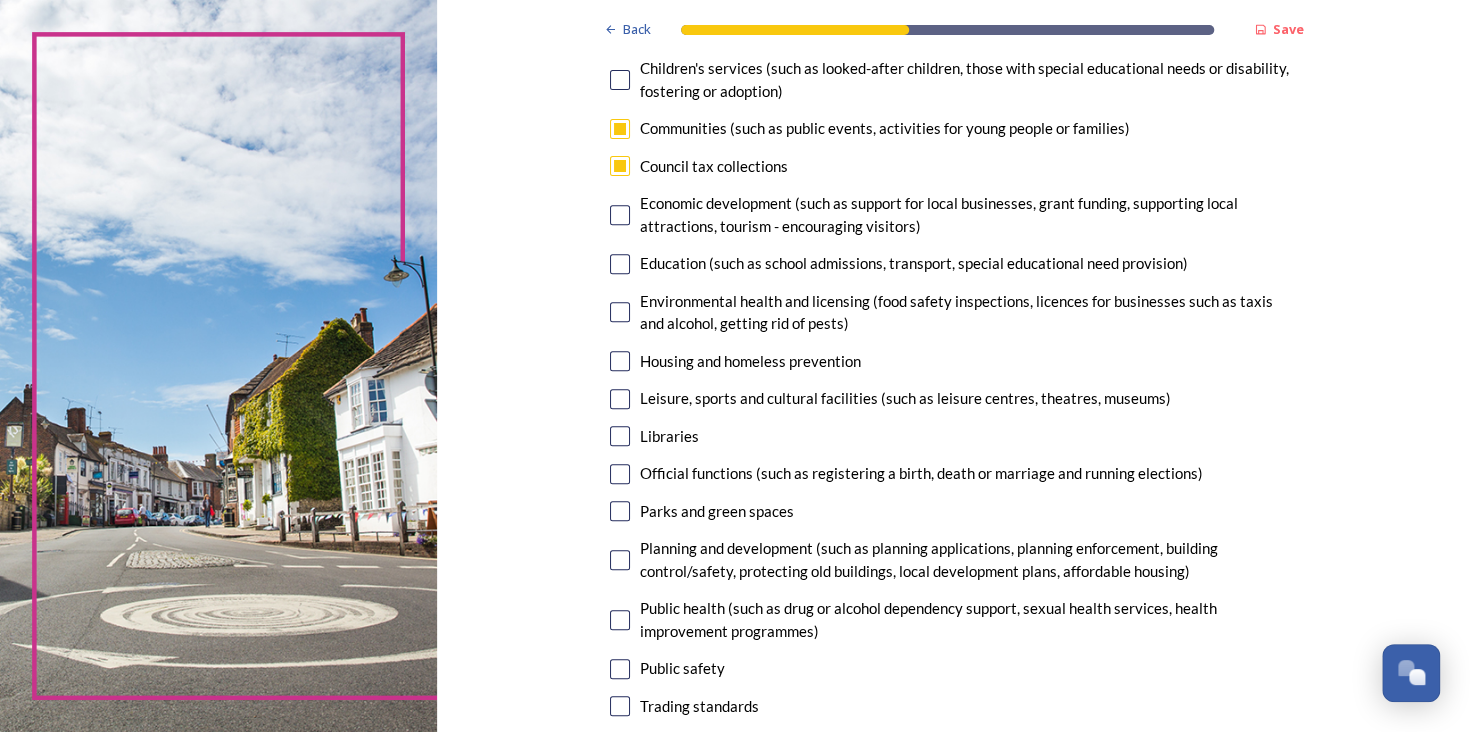 click at bounding box center (620, 436) 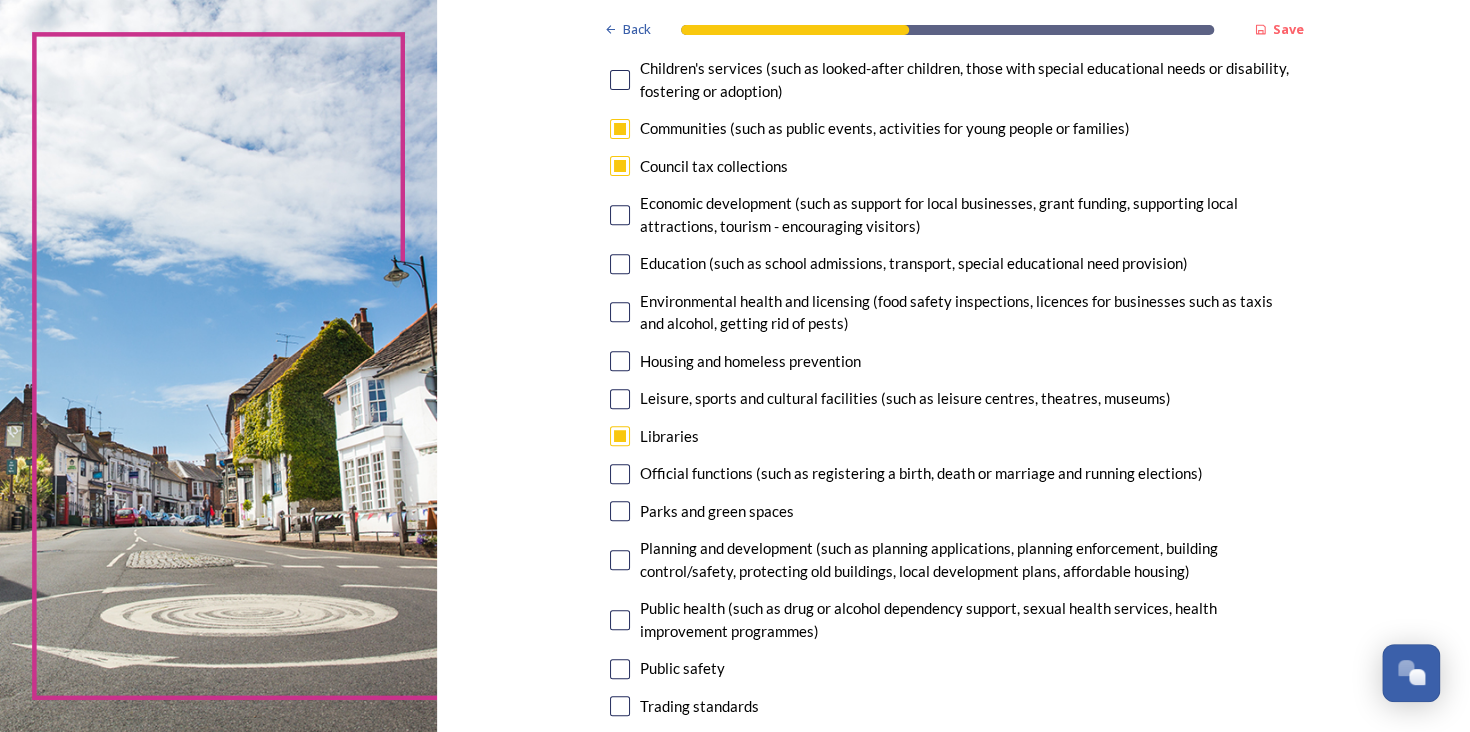 click at bounding box center (620, 511) 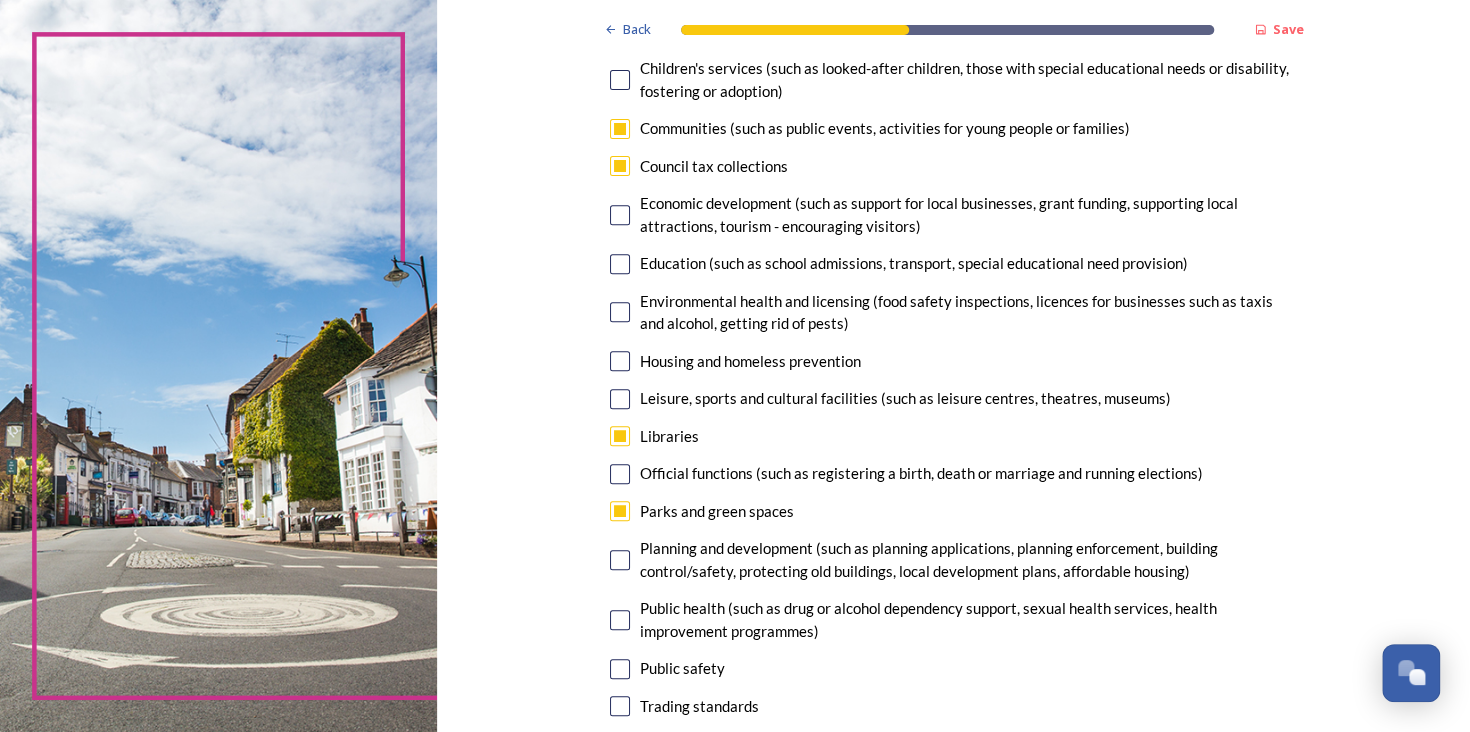click at bounding box center [620, 560] 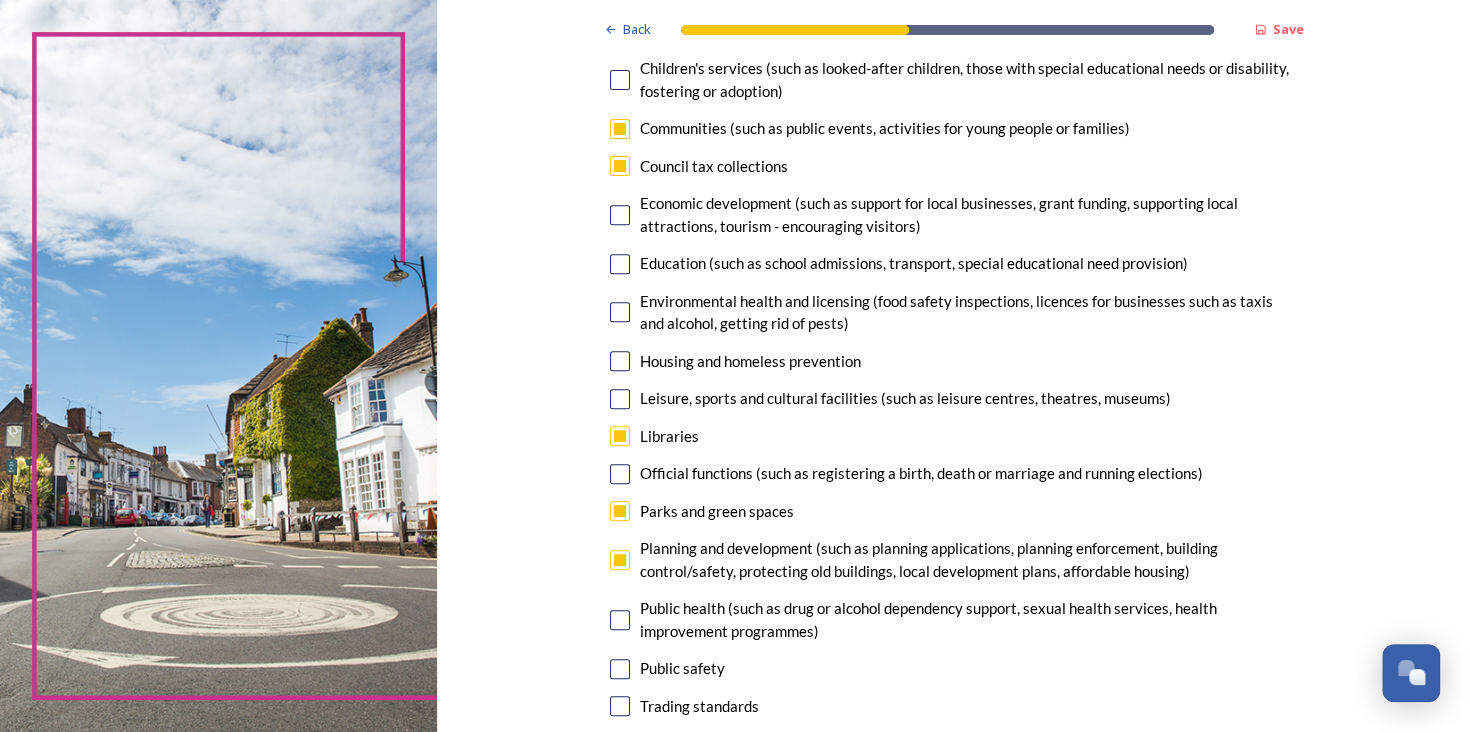 click at bounding box center [620, 620] 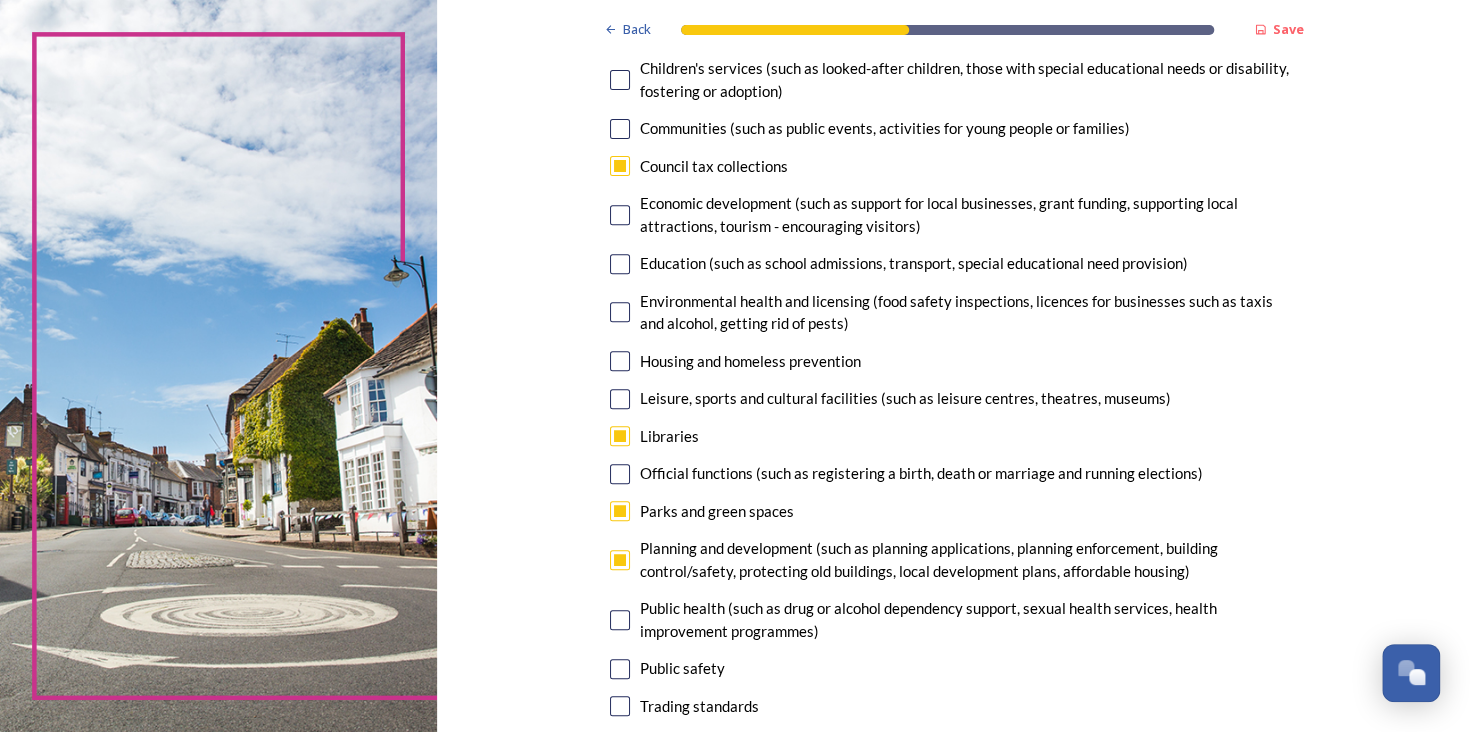 click at bounding box center [620, 669] 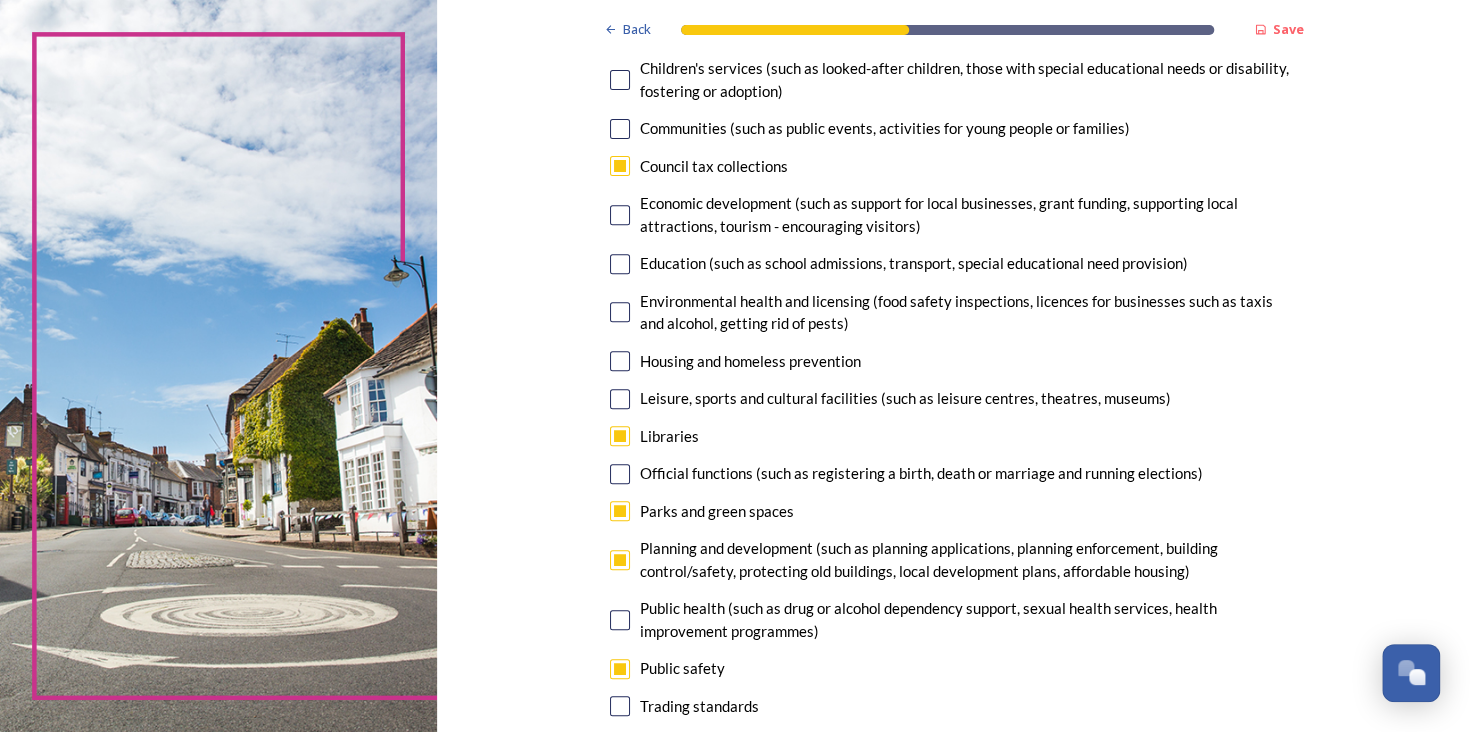 click at bounding box center [620, 166] 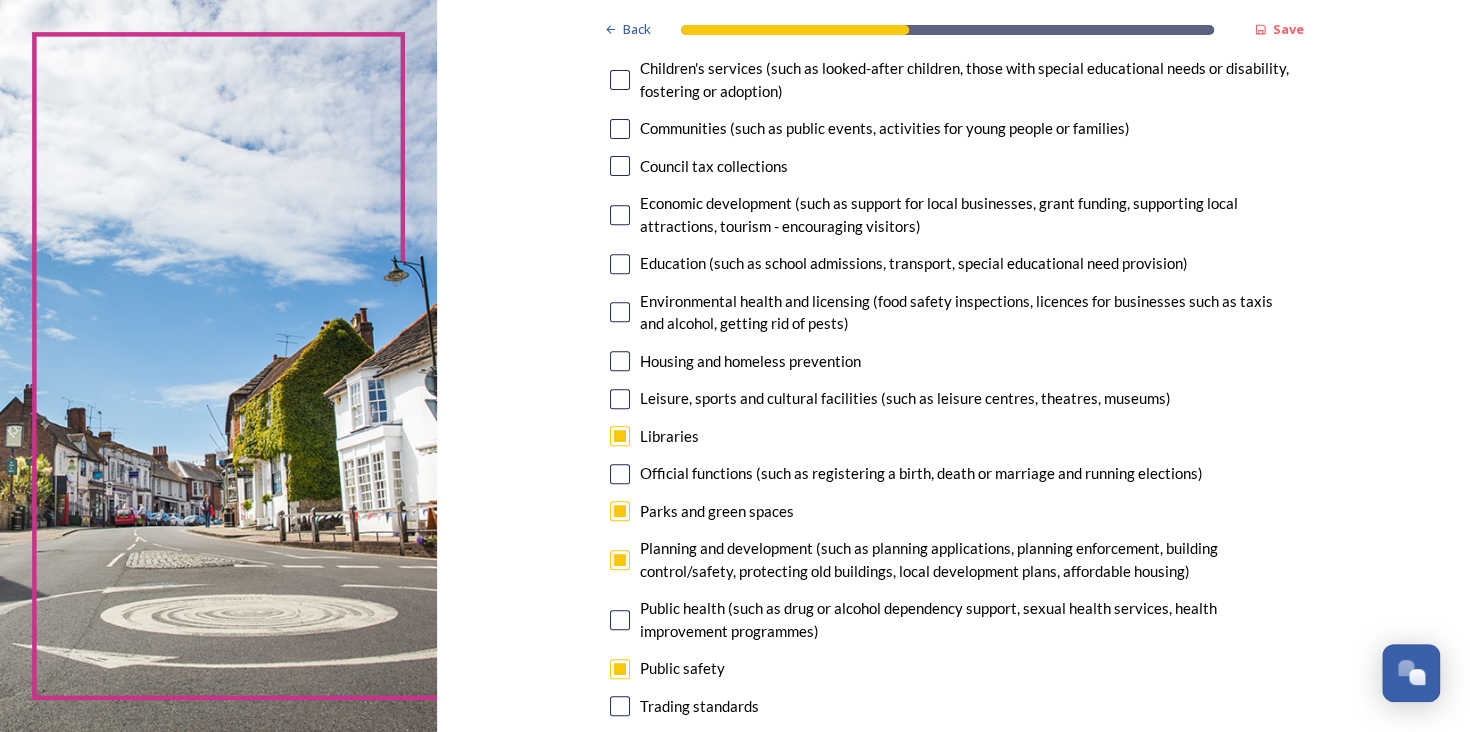 click at bounding box center (620, 706) 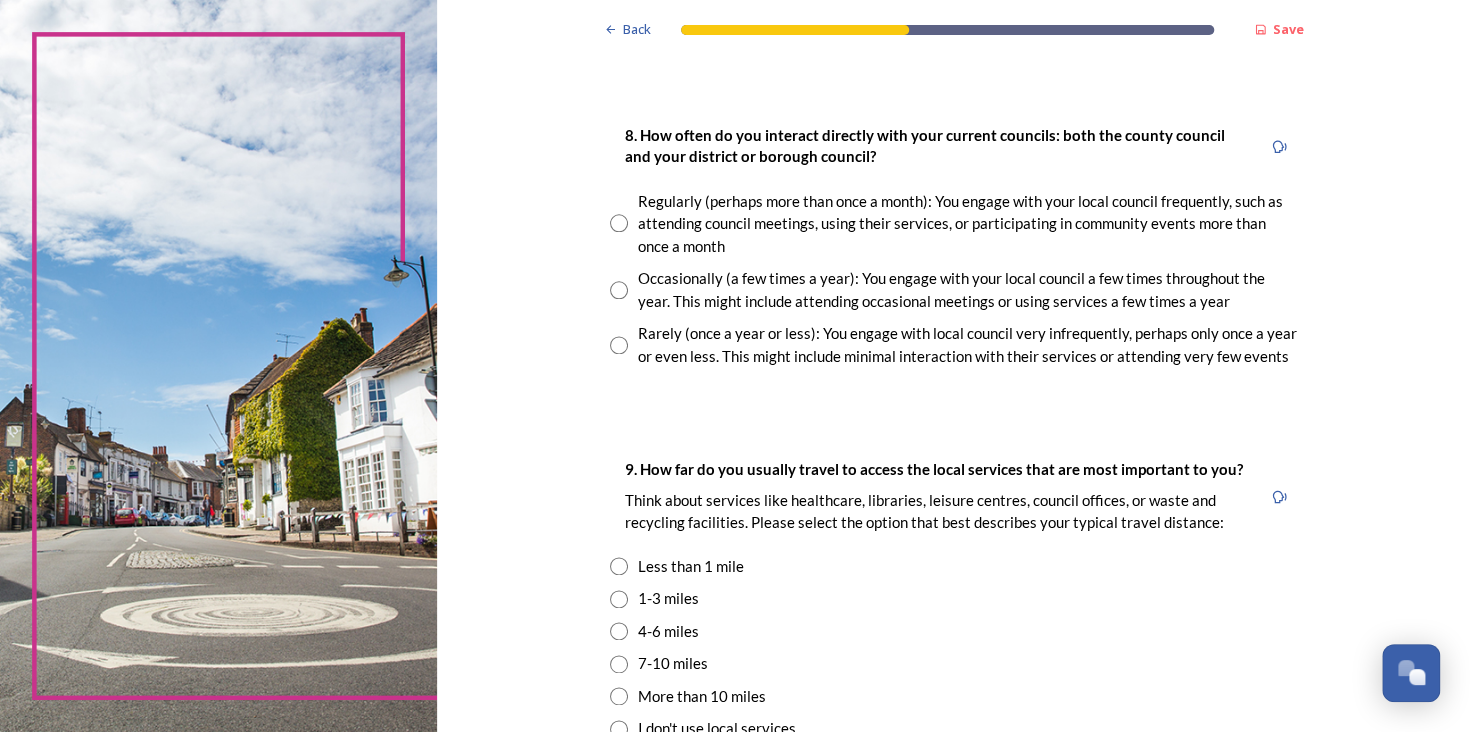 scroll, scrollTop: 1099, scrollLeft: 0, axis: vertical 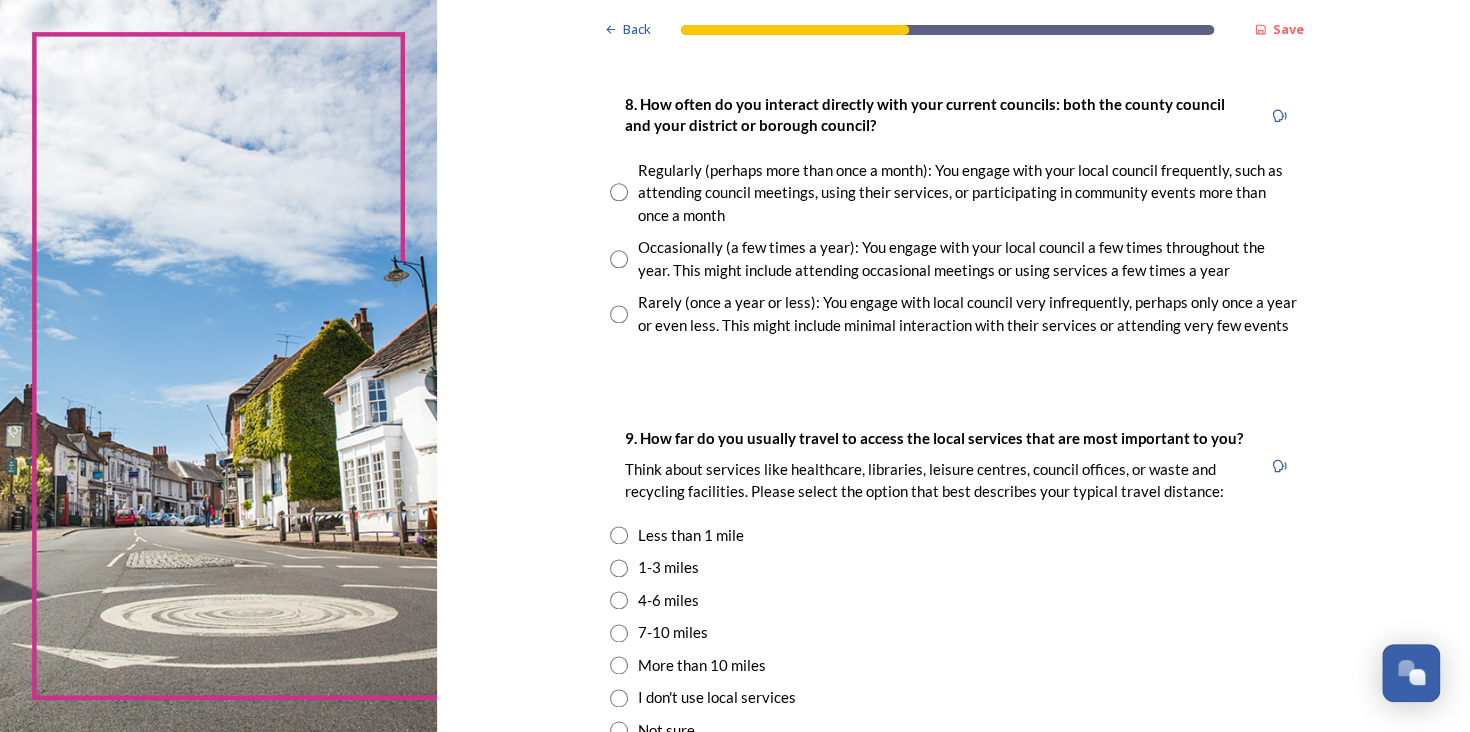 click at bounding box center [619, 192] 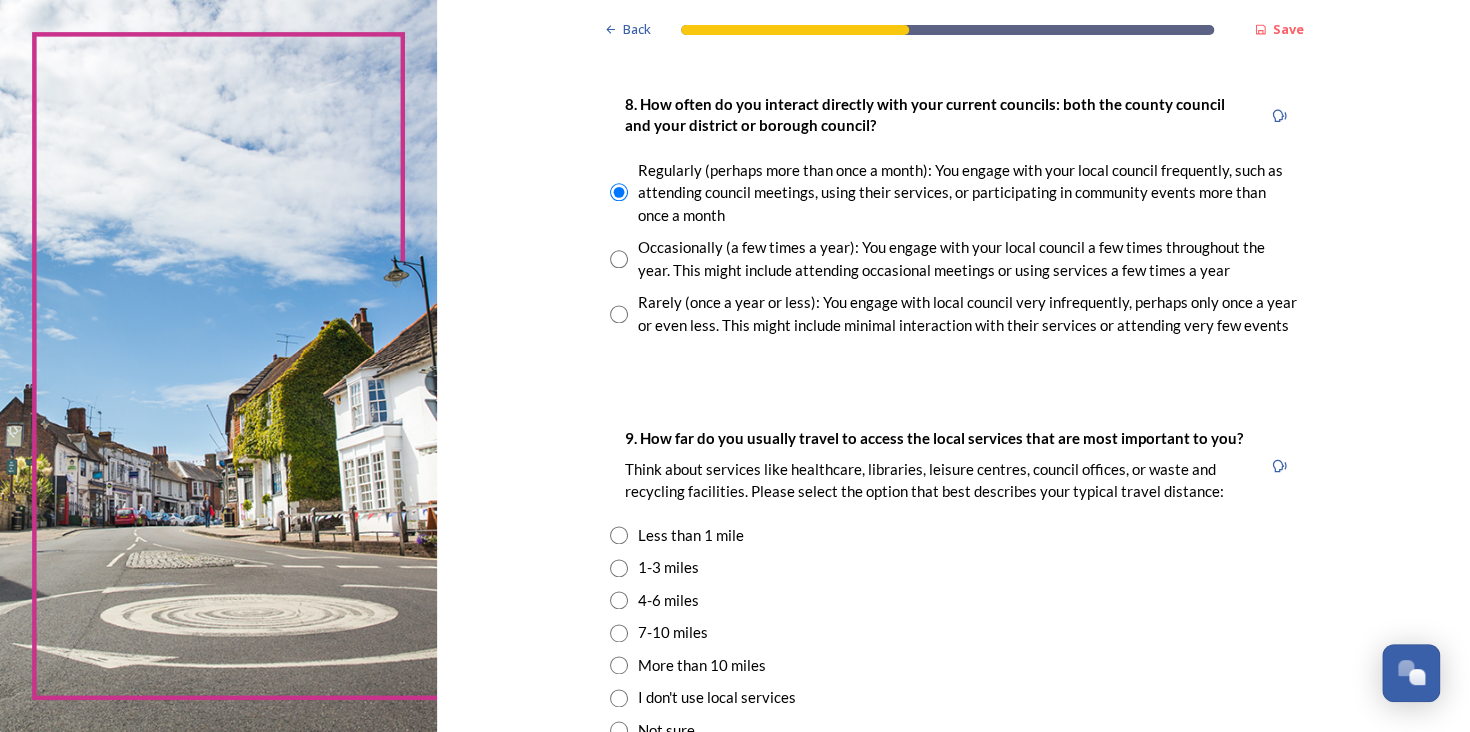 click at bounding box center [619, 568] 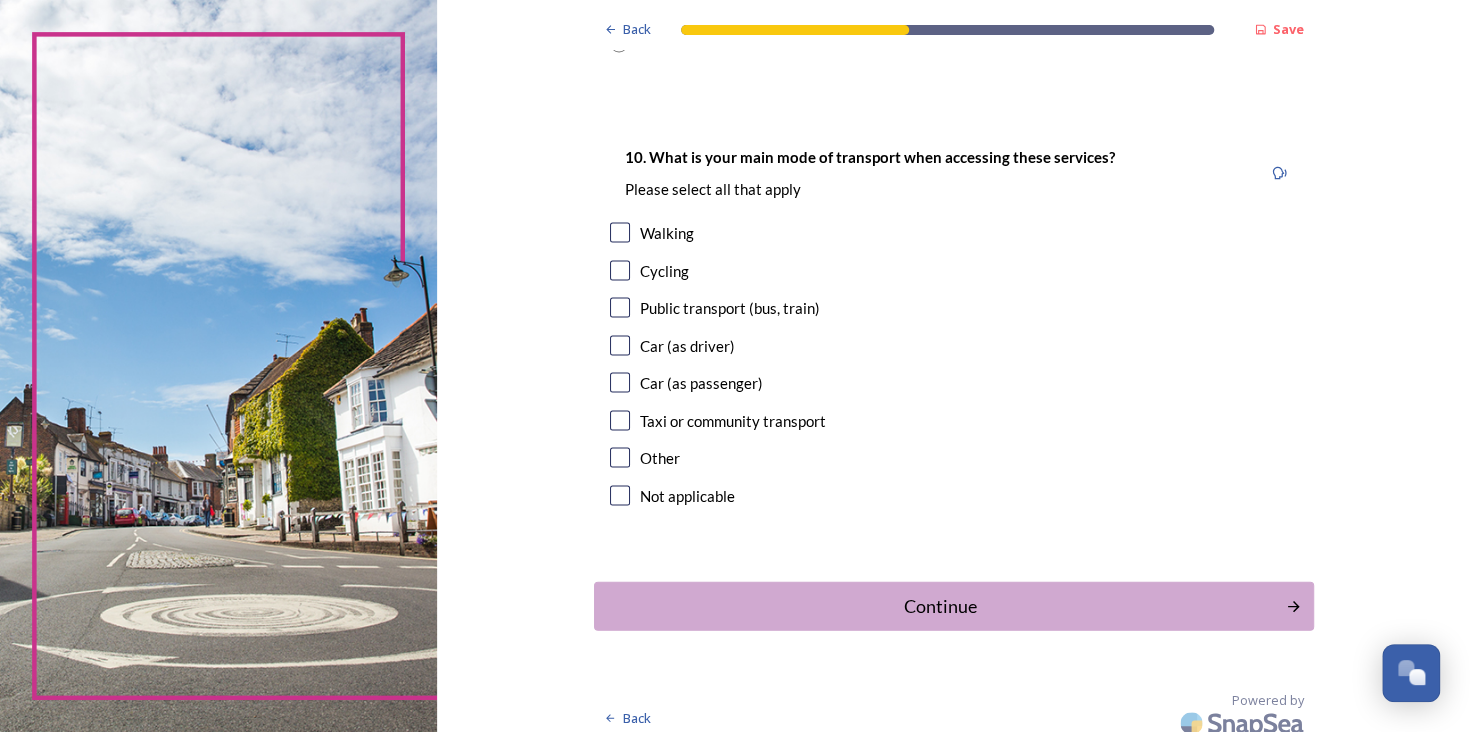 scroll, scrollTop: 1800, scrollLeft: 0, axis: vertical 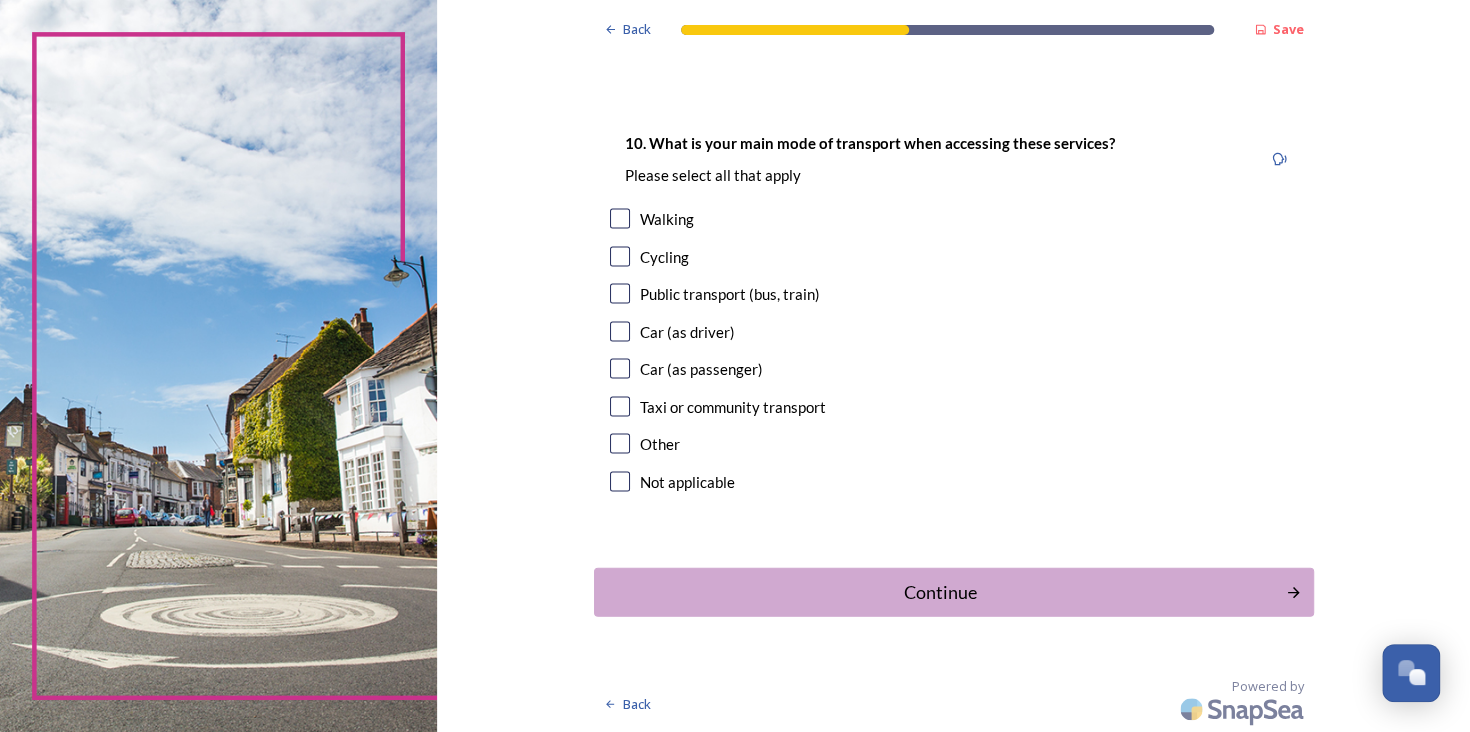 click at bounding box center (620, 256) 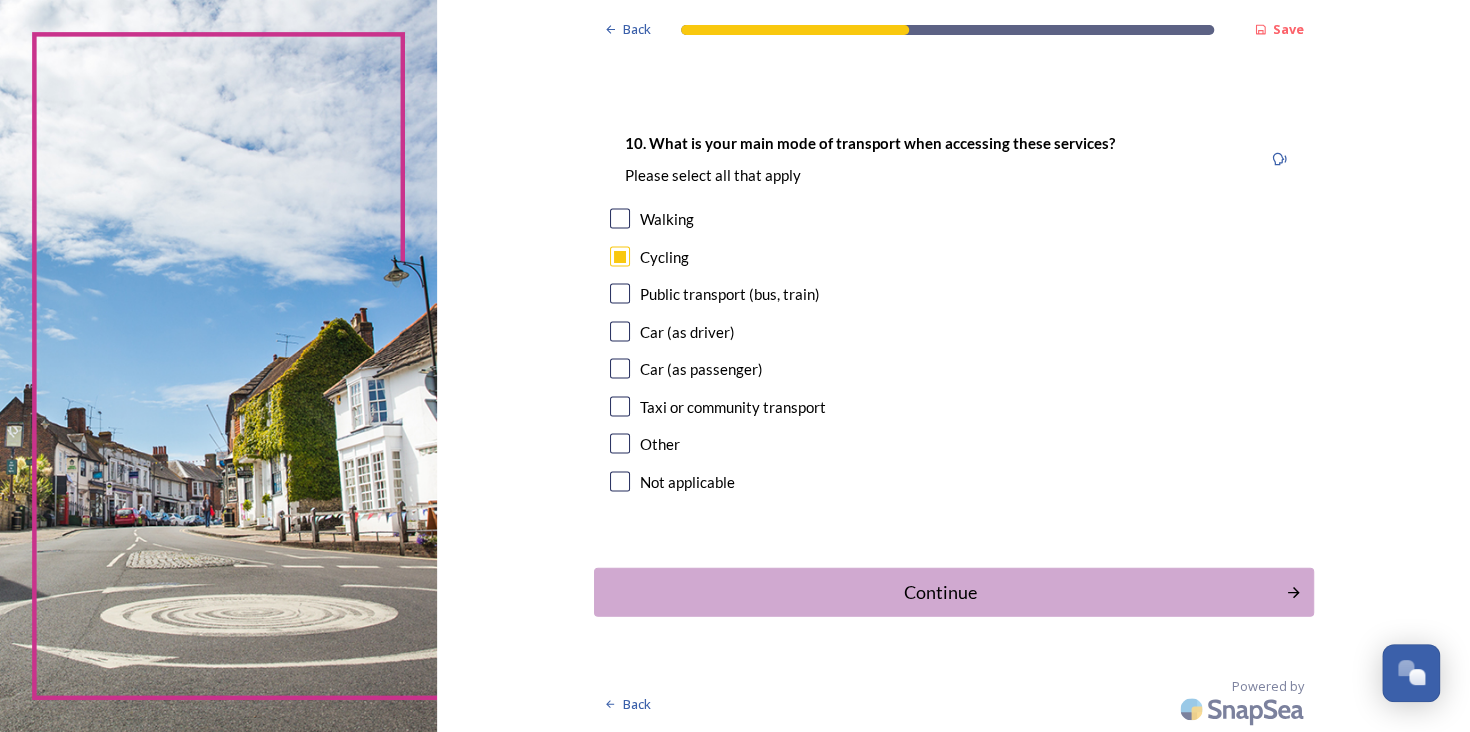 click at bounding box center [620, 218] 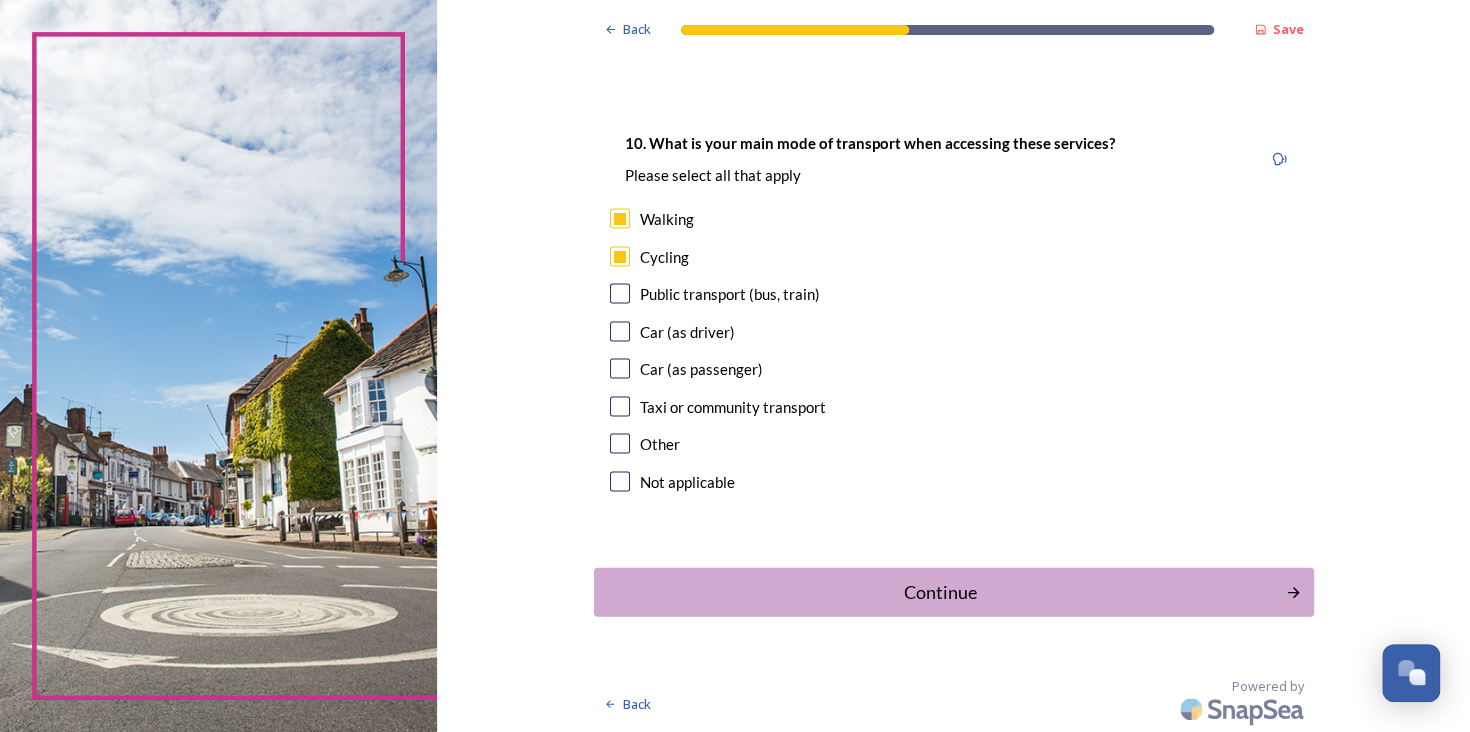 click at bounding box center (620, 293) 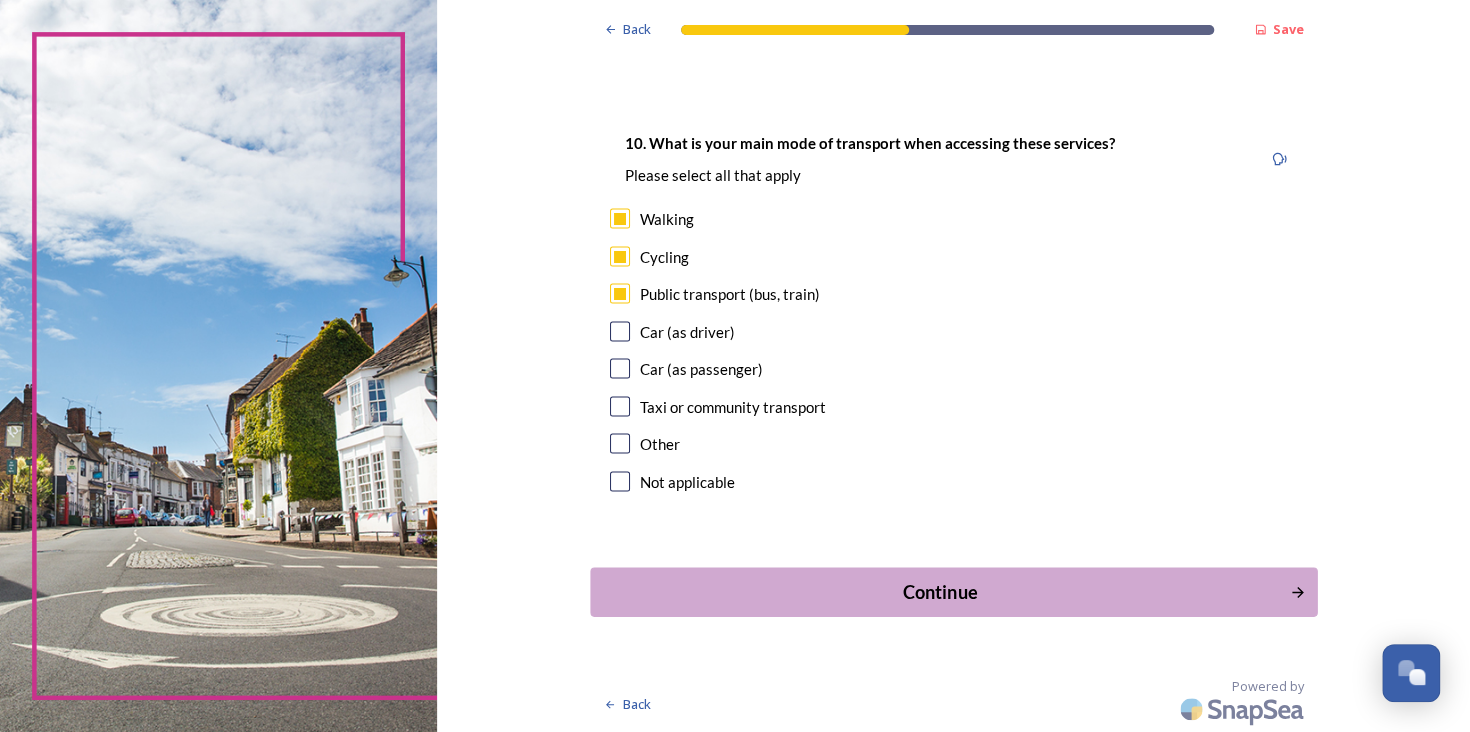 click on "Continue" at bounding box center [939, 591] 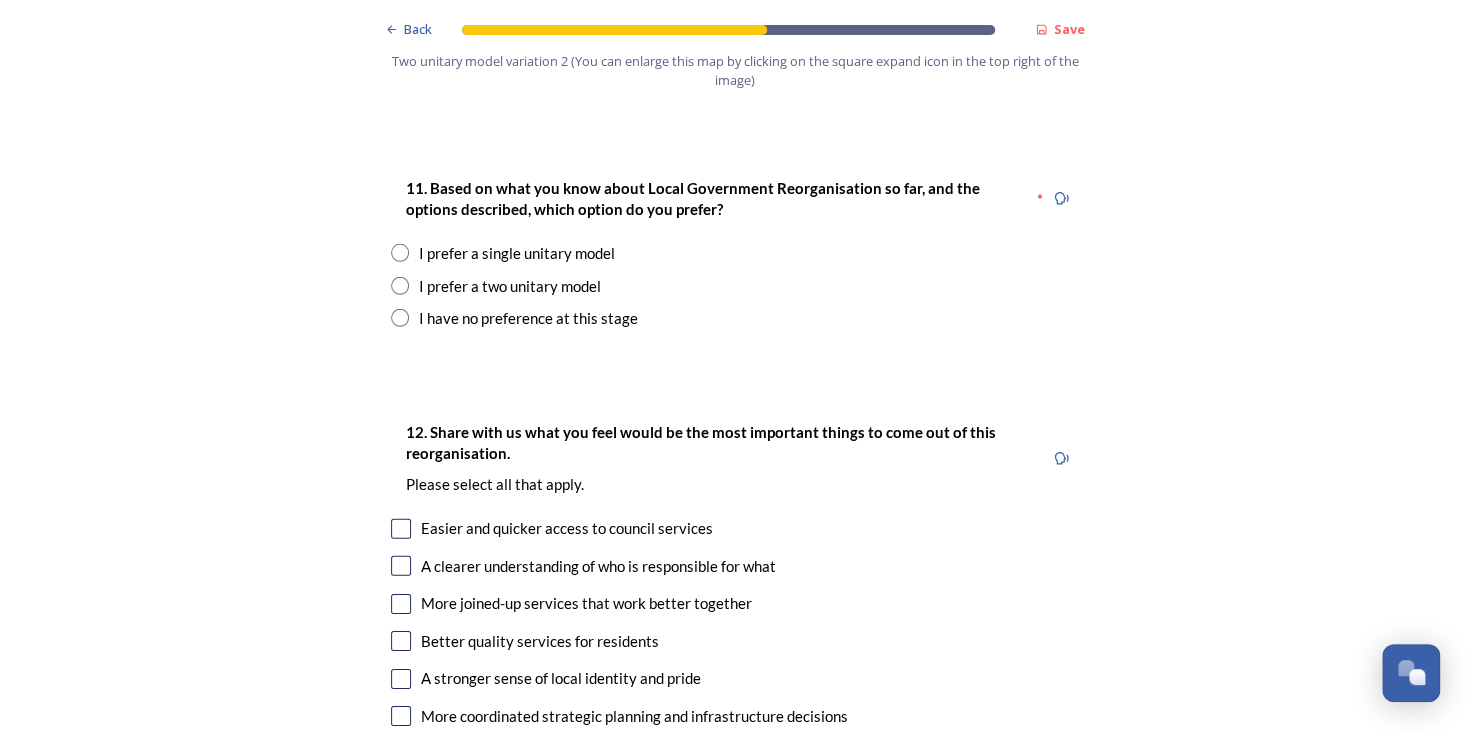 scroll, scrollTop: 2656, scrollLeft: 0, axis: vertical 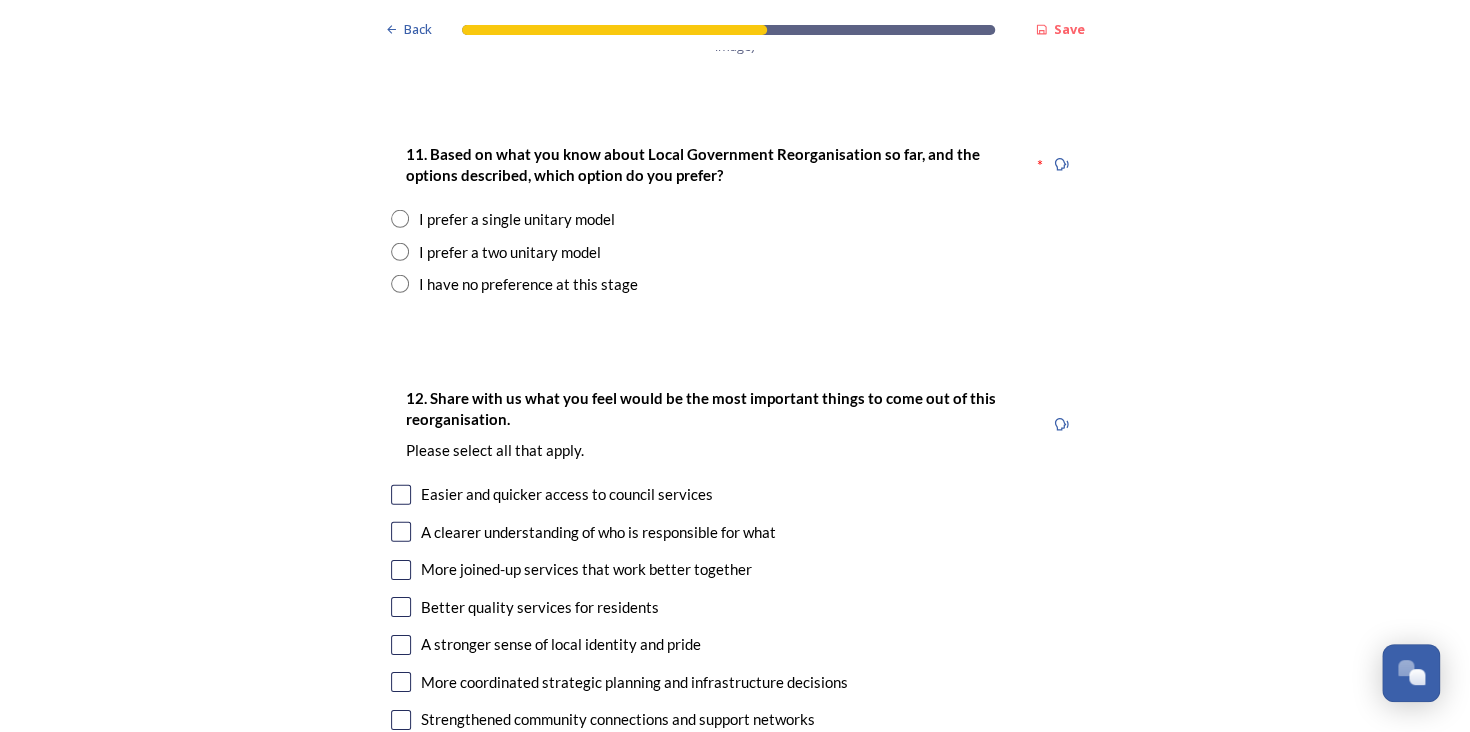 click at bounding box center (400, 219) 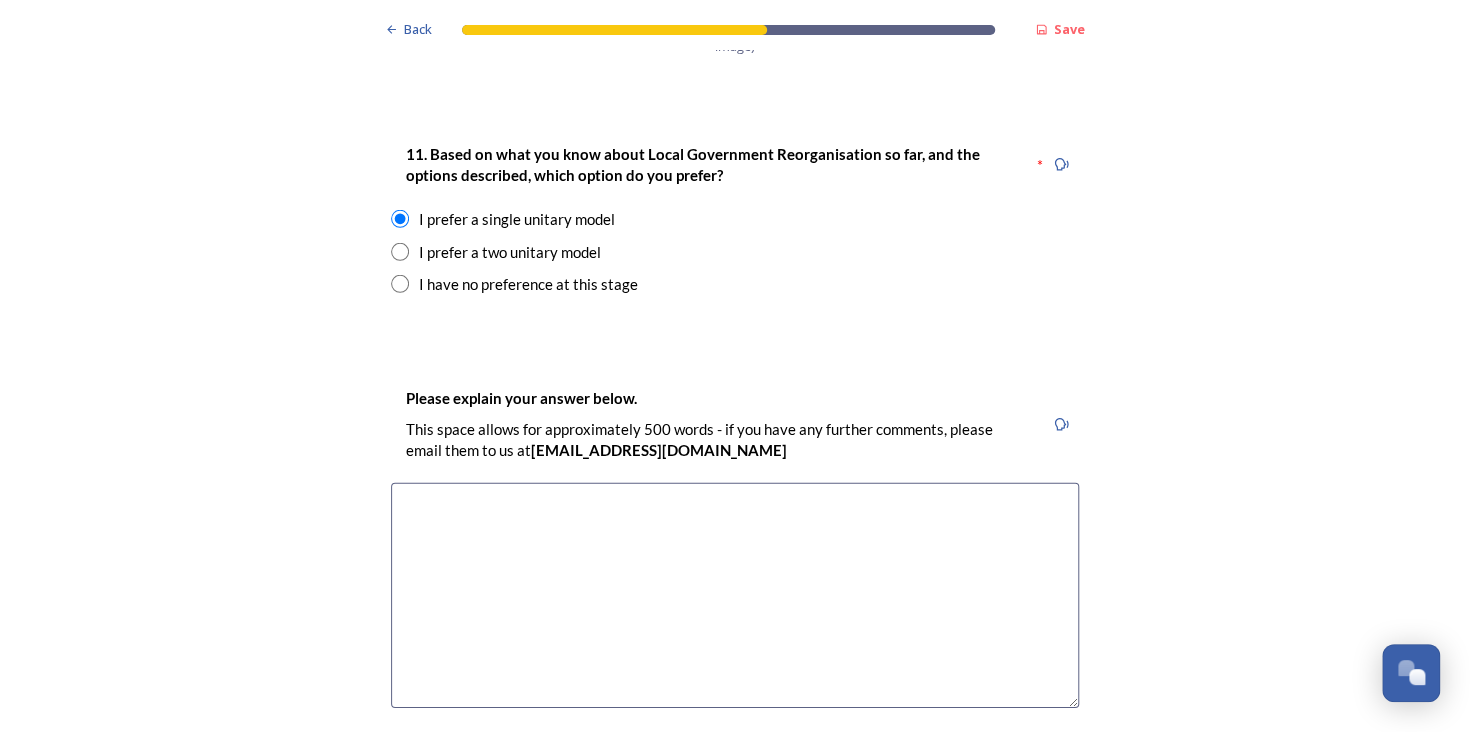 click at bounding box center (735, 595) 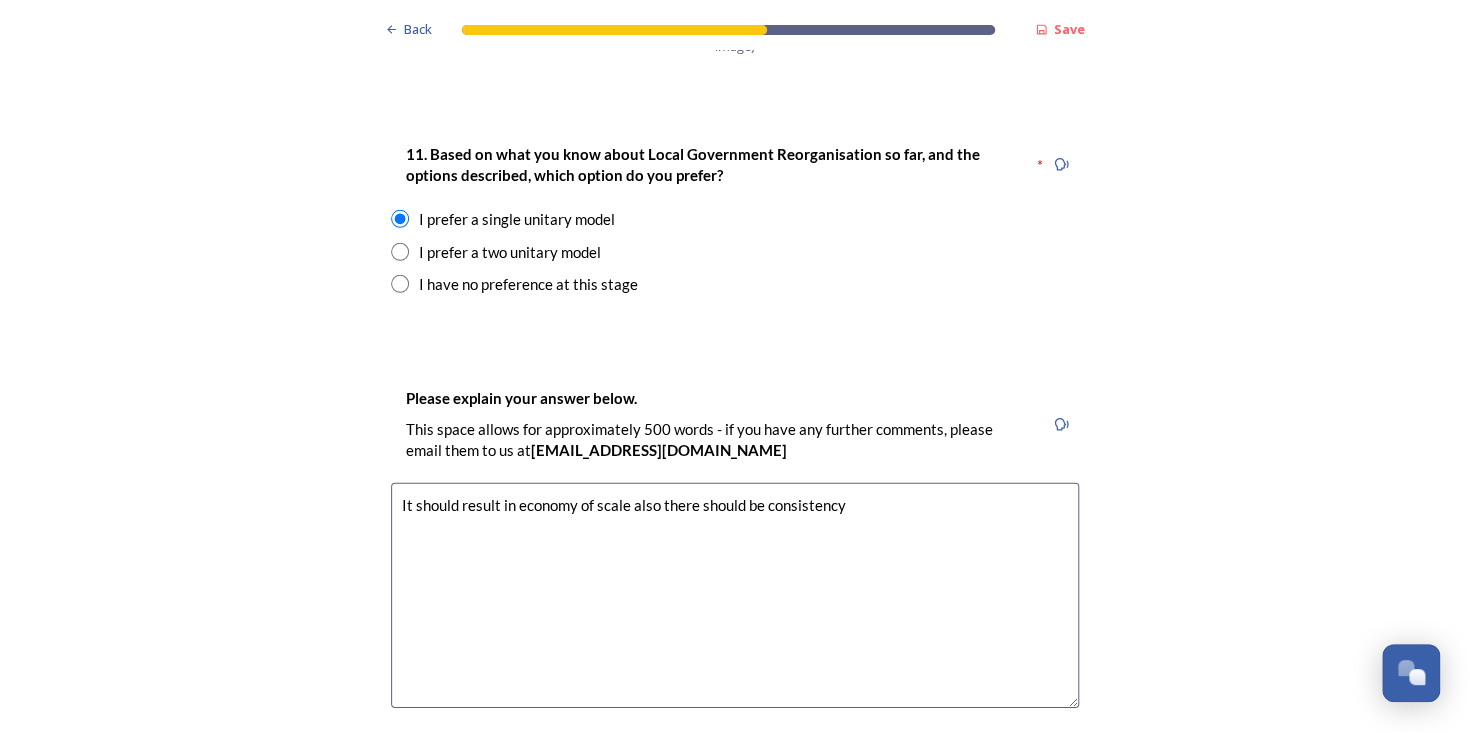 type on "It should result in economy of scale also there should be consistency" 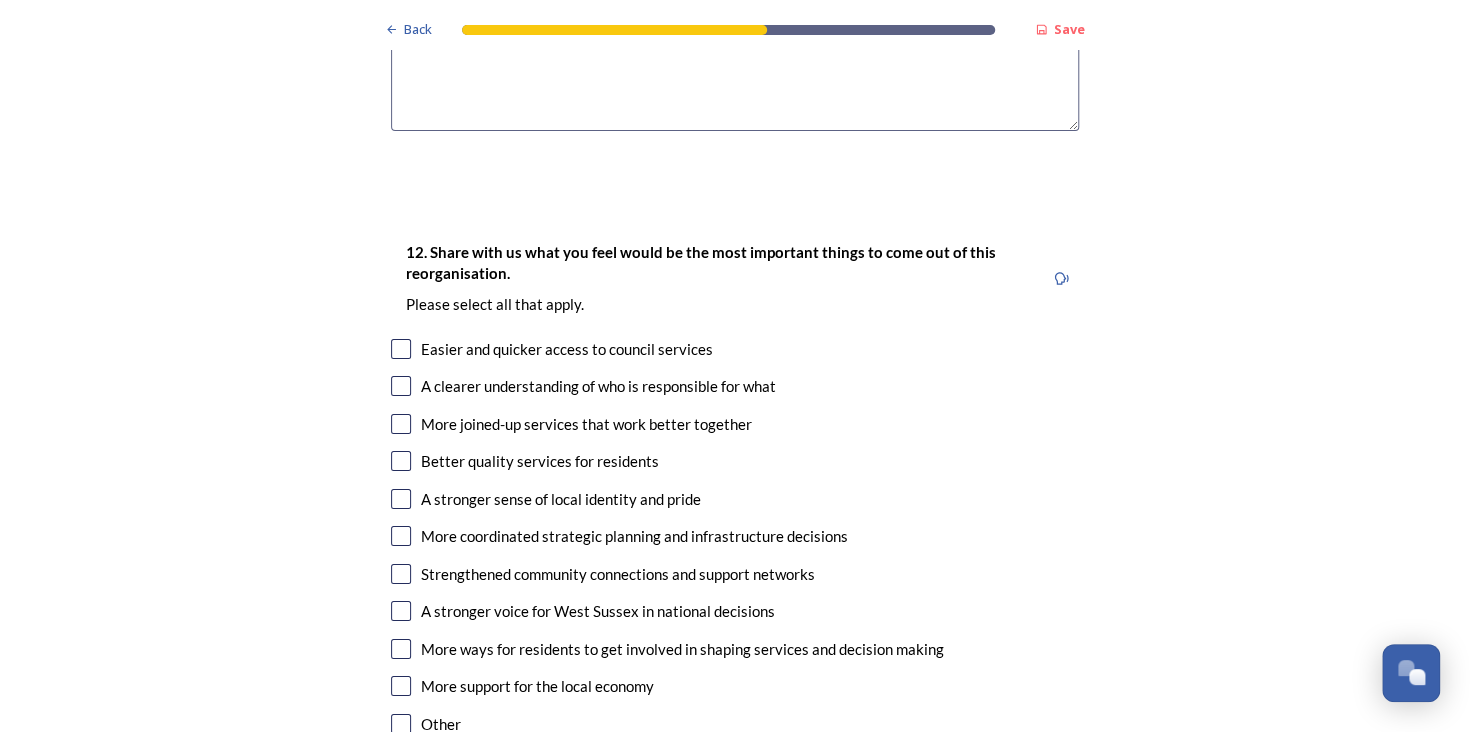 scroll, scrollTop: 3225, scrollLeft: 0, axis: vertical 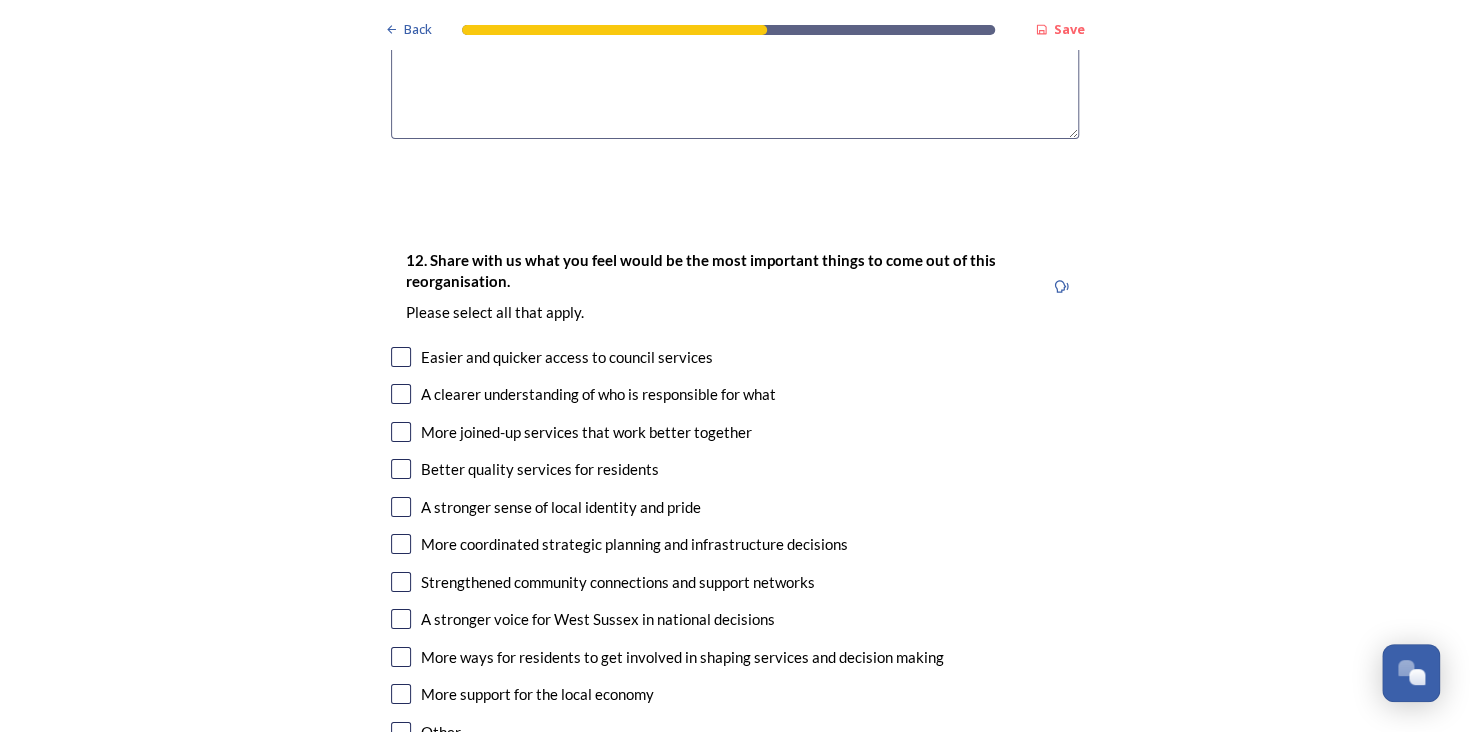 click at bounding box center [401, 357] 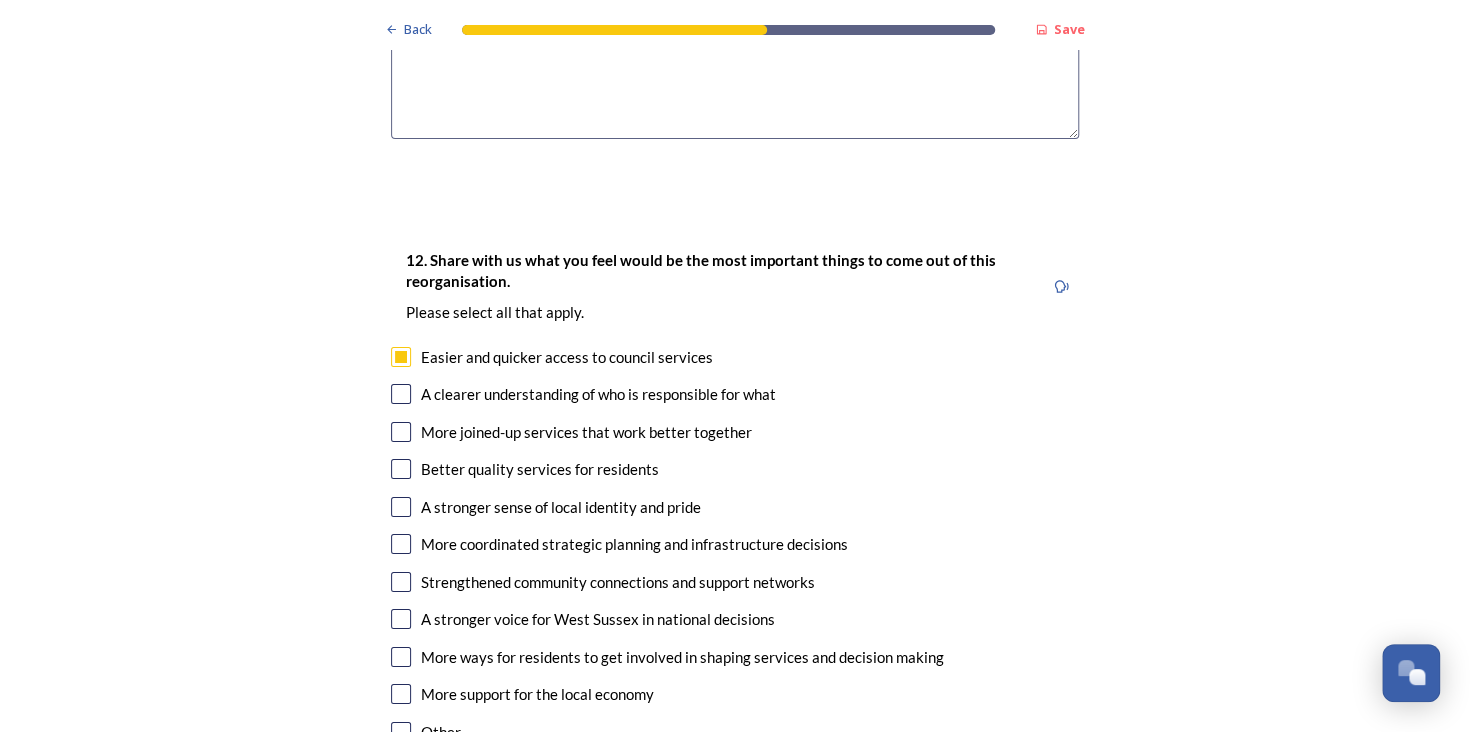 click at bounding box center (401, 469) 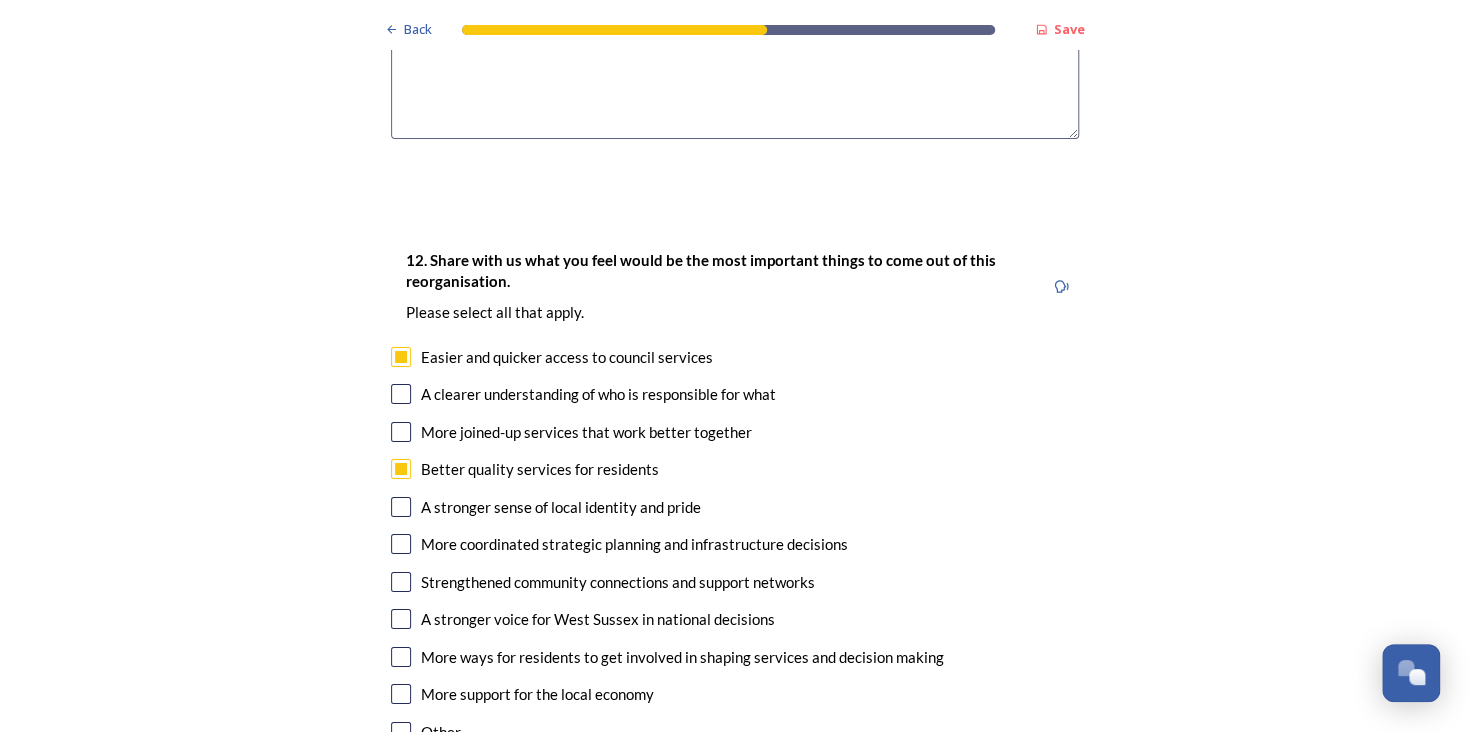 click at bounding box center [401, 619] 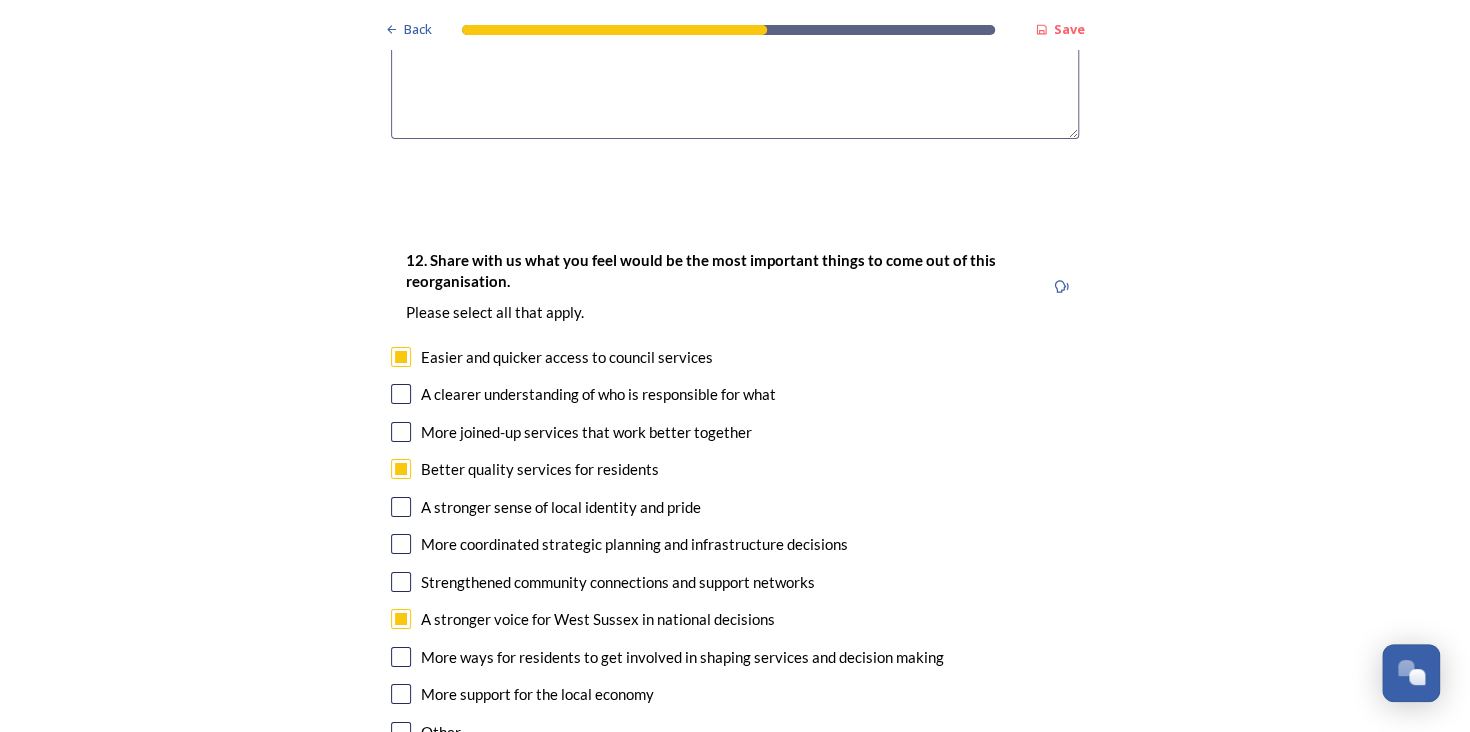 click at bounding box center (401, 657) 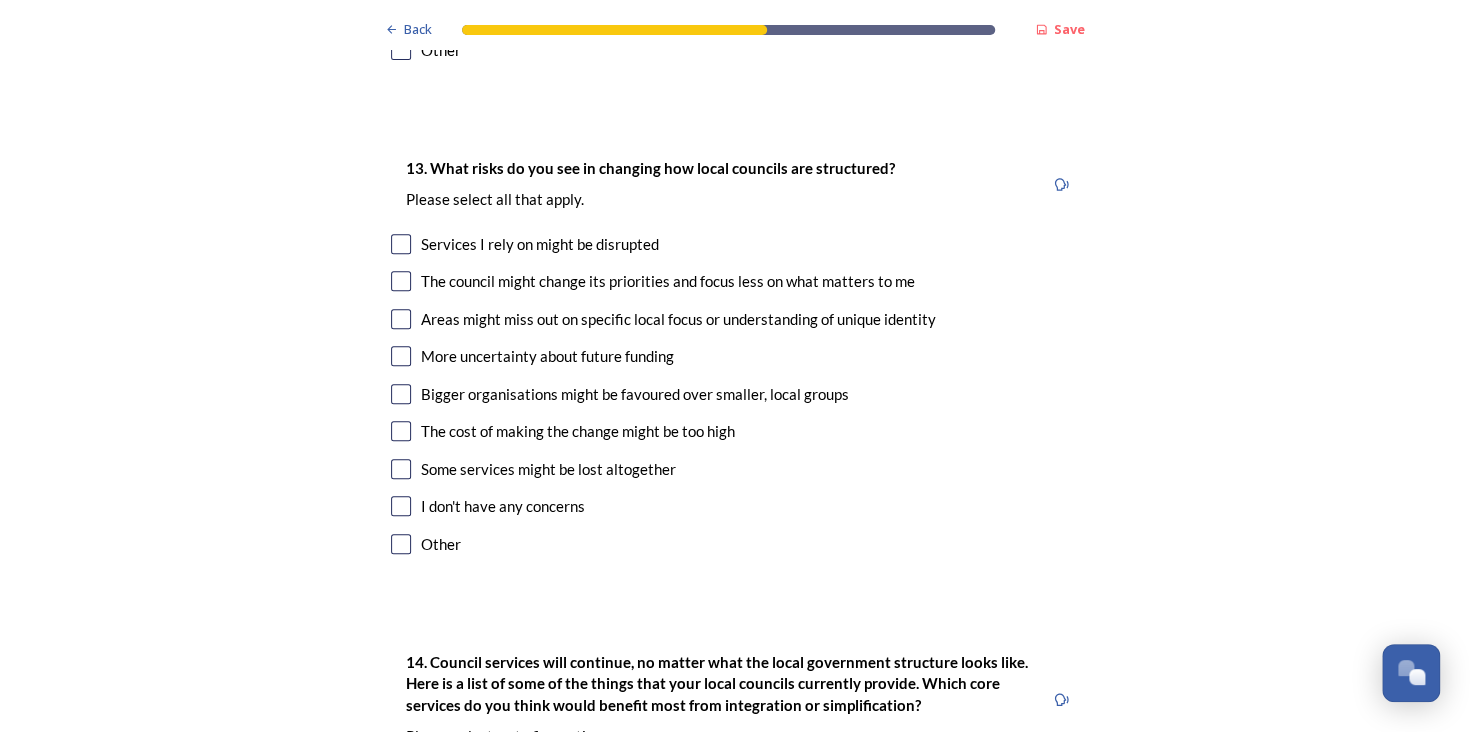 scroll, scrollTop: 3893, scrollLeft: 0, axis: vertical 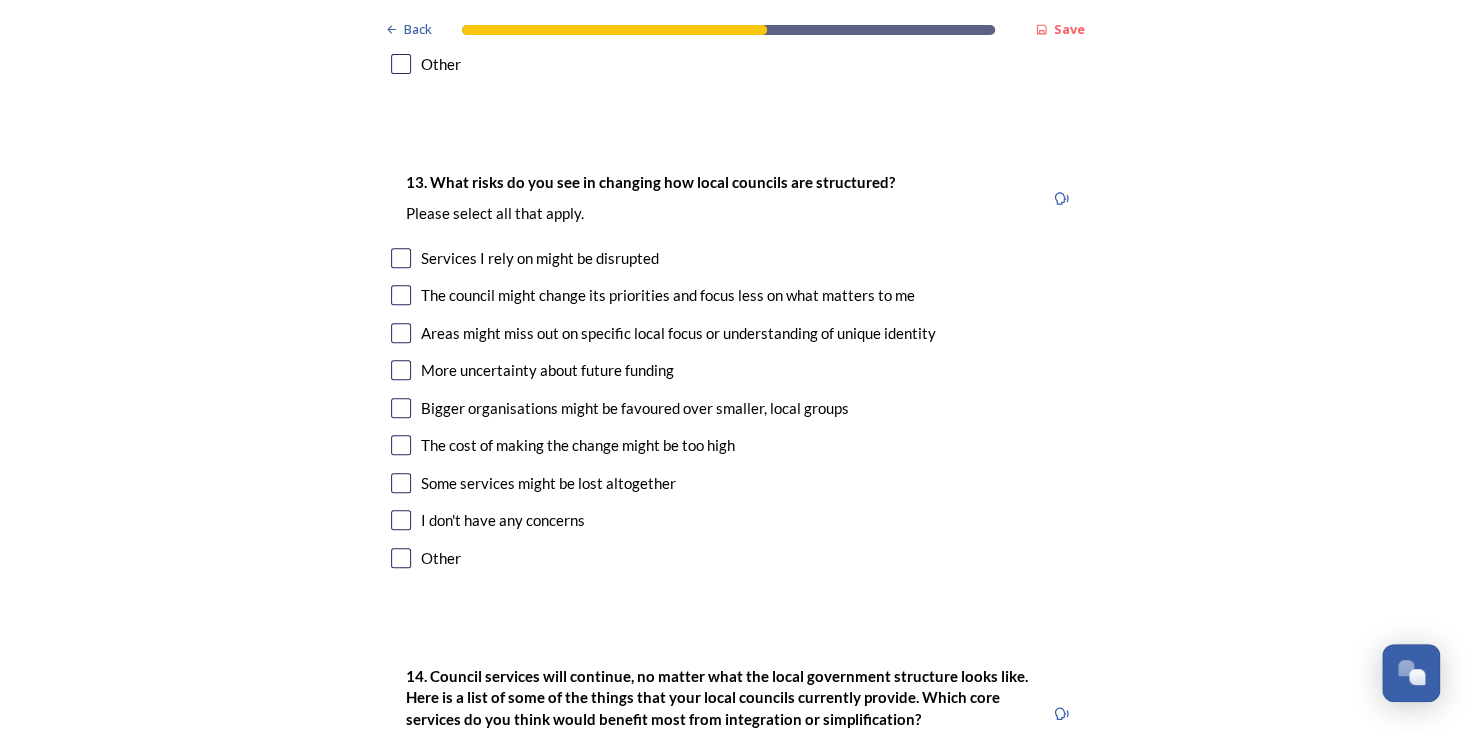 click at bounding box center (401, 258) 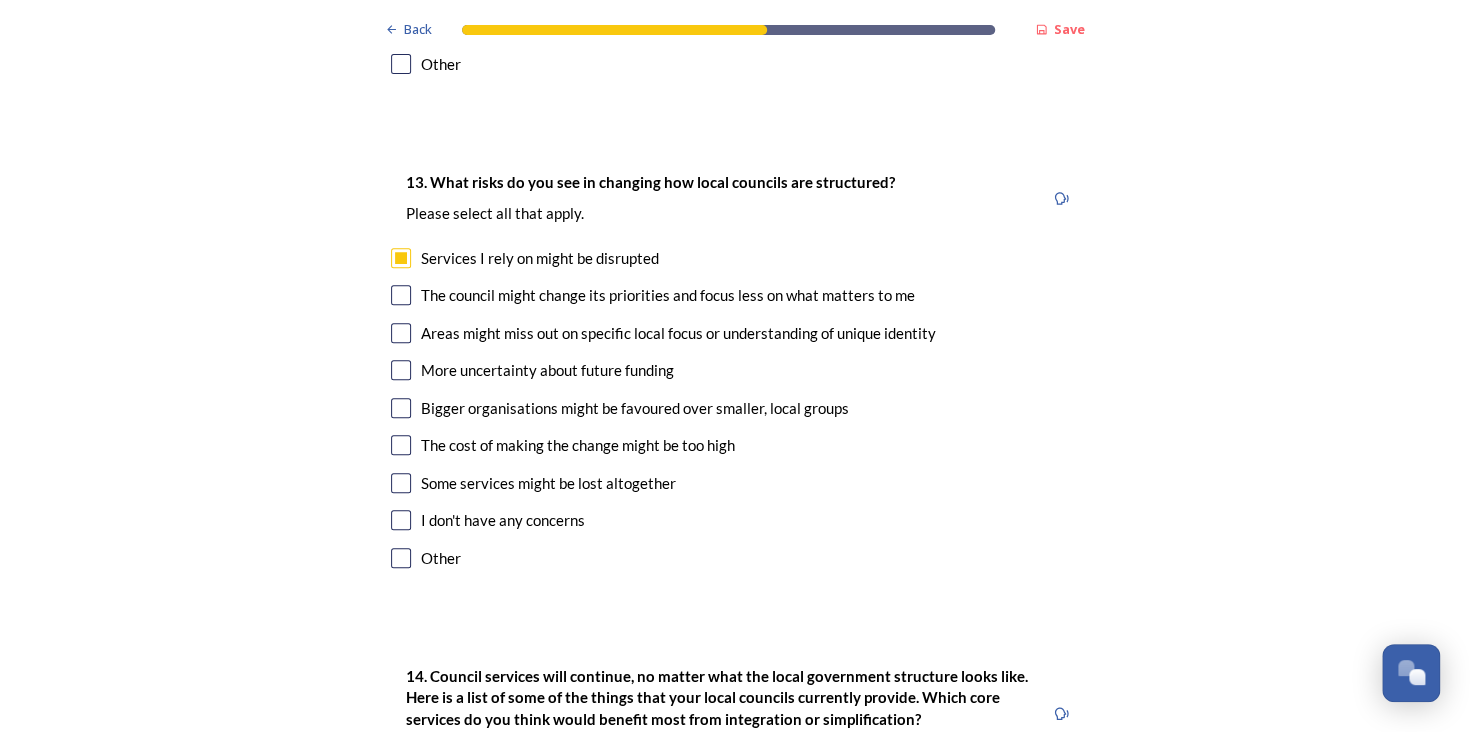 click on "The council might change its priorities and focus less on what matters to me" at bounding box center [735, 295] 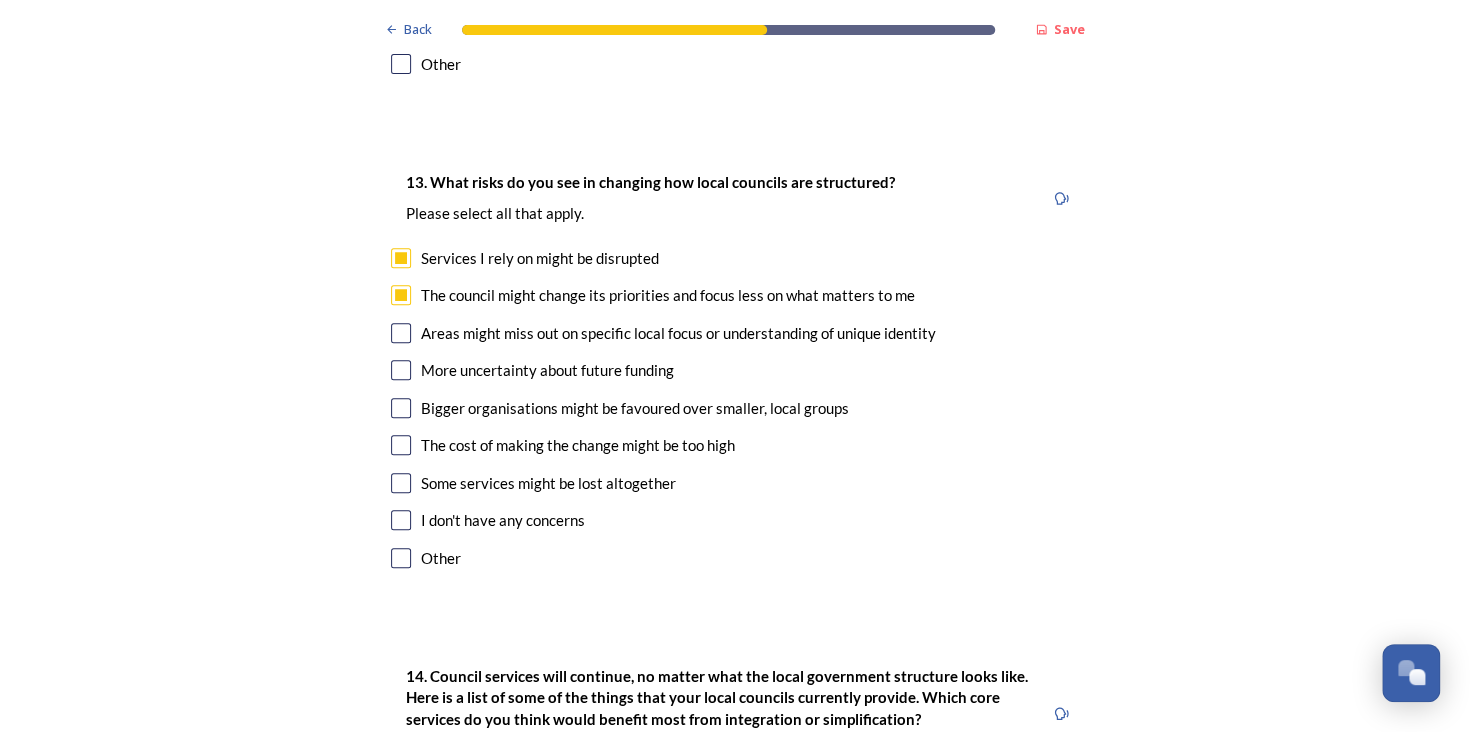 checkbox on "true" 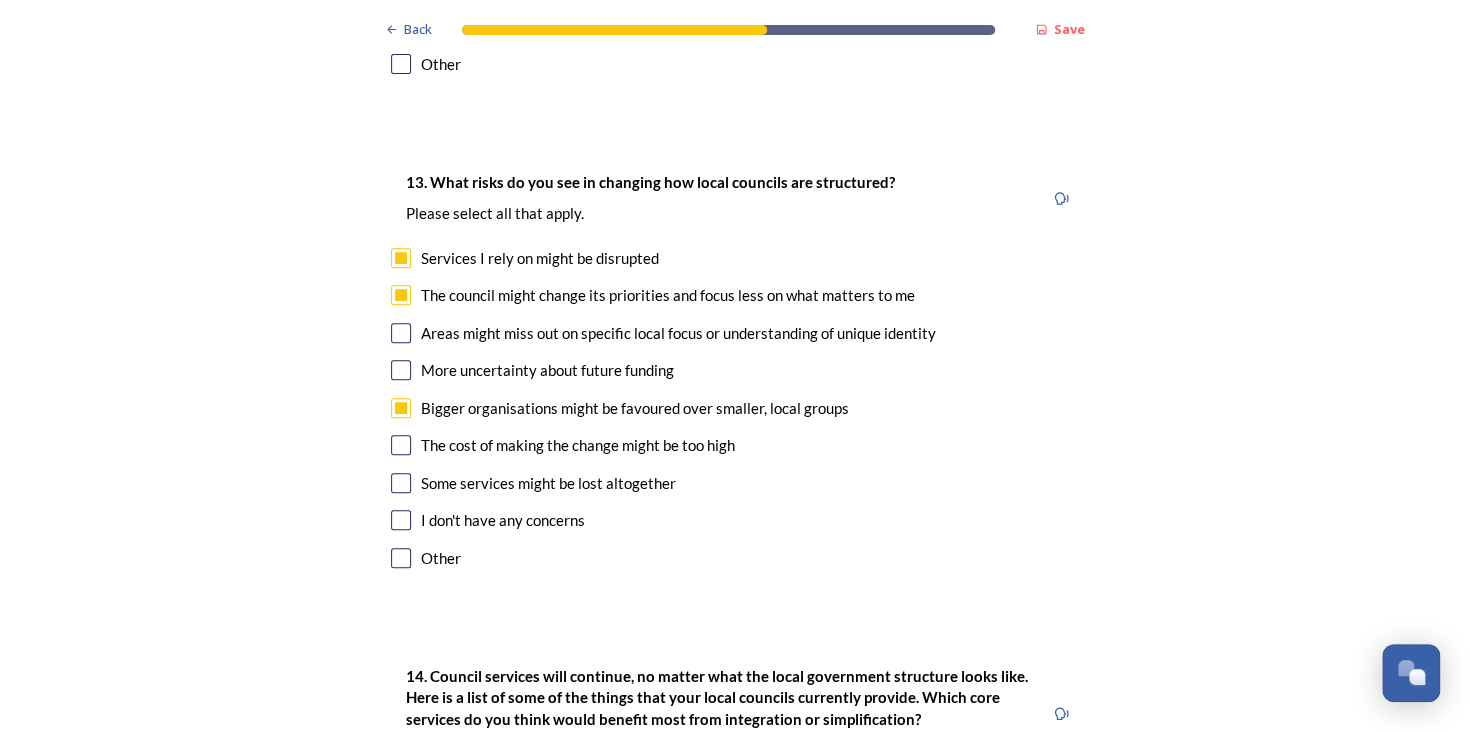click at bounding box center [401, 483] 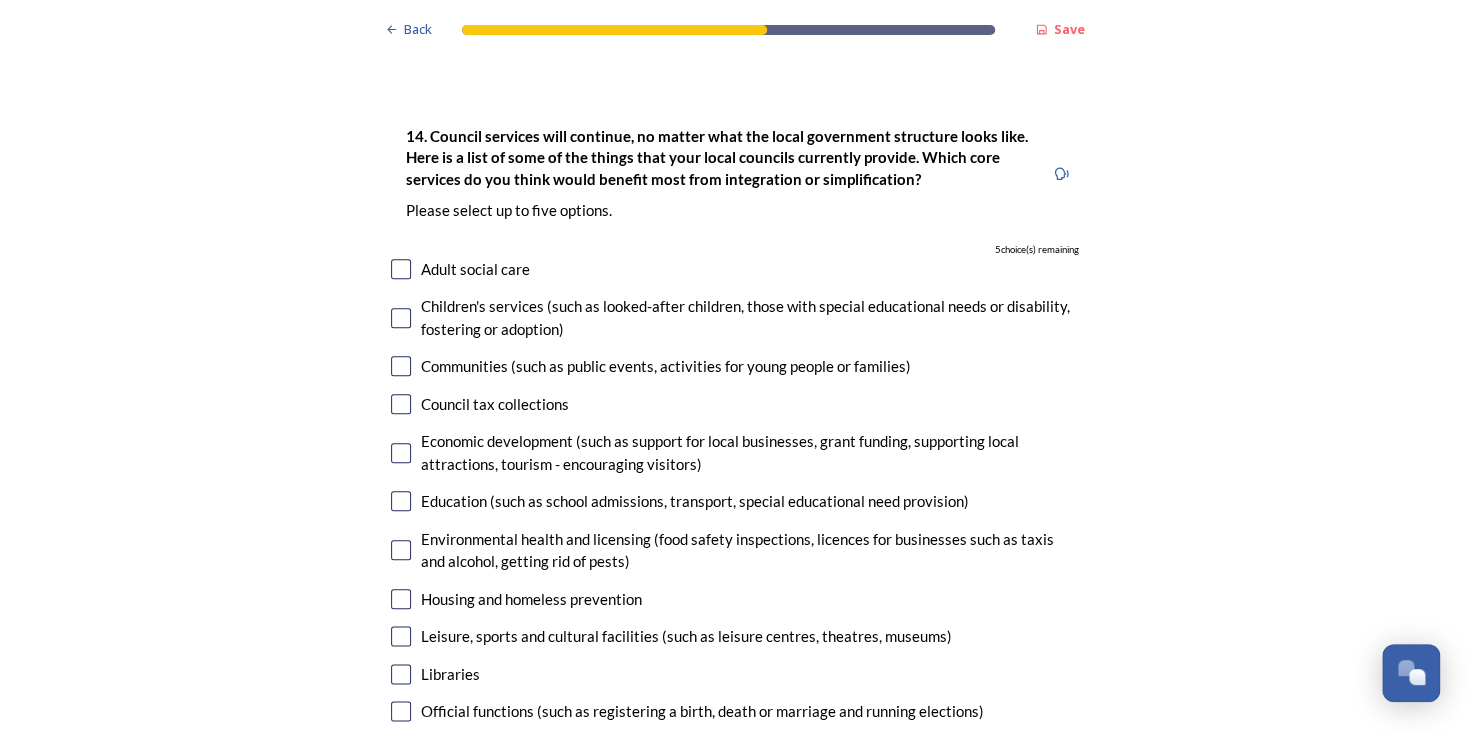 scroll, scrollTop: 4440, scrollLeft: 0, axis: vertical 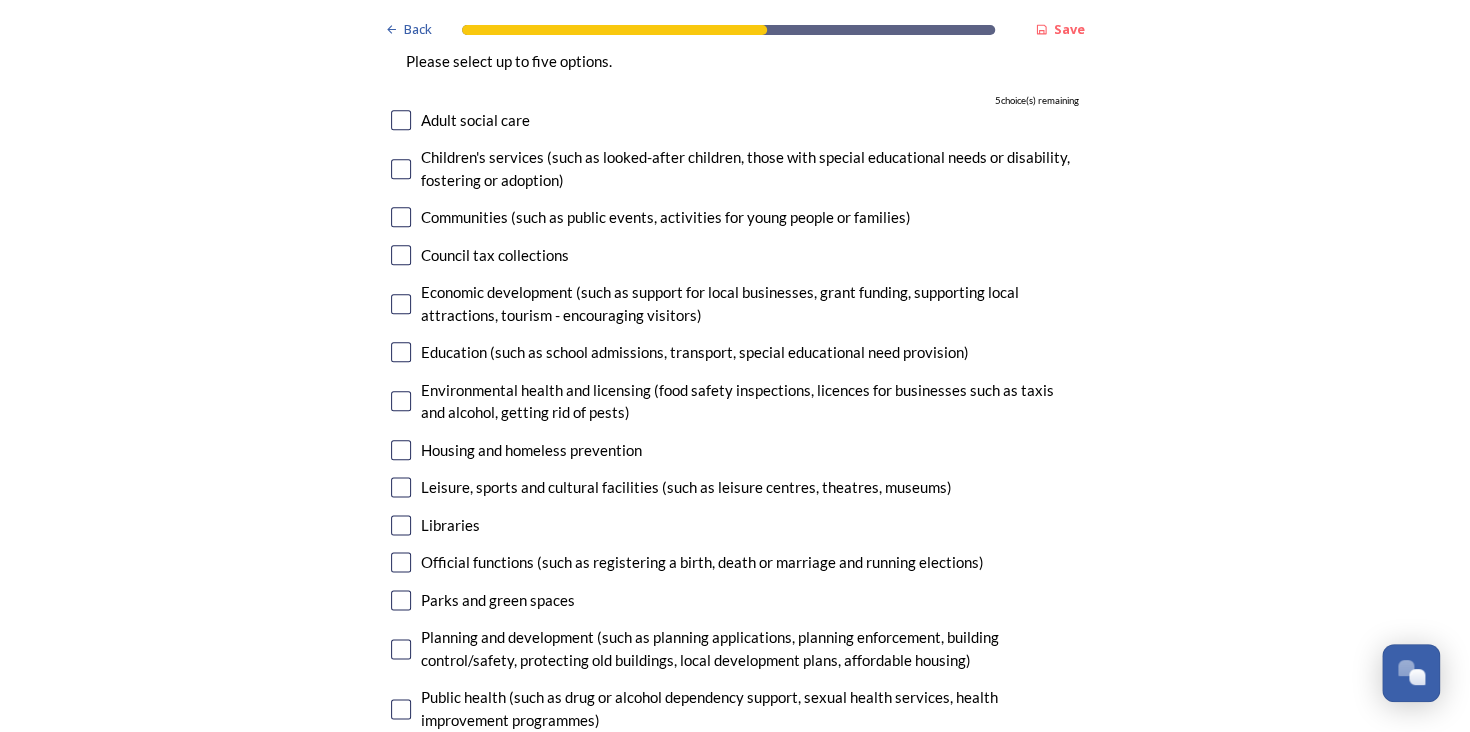 click at bounding box center [401, 401] 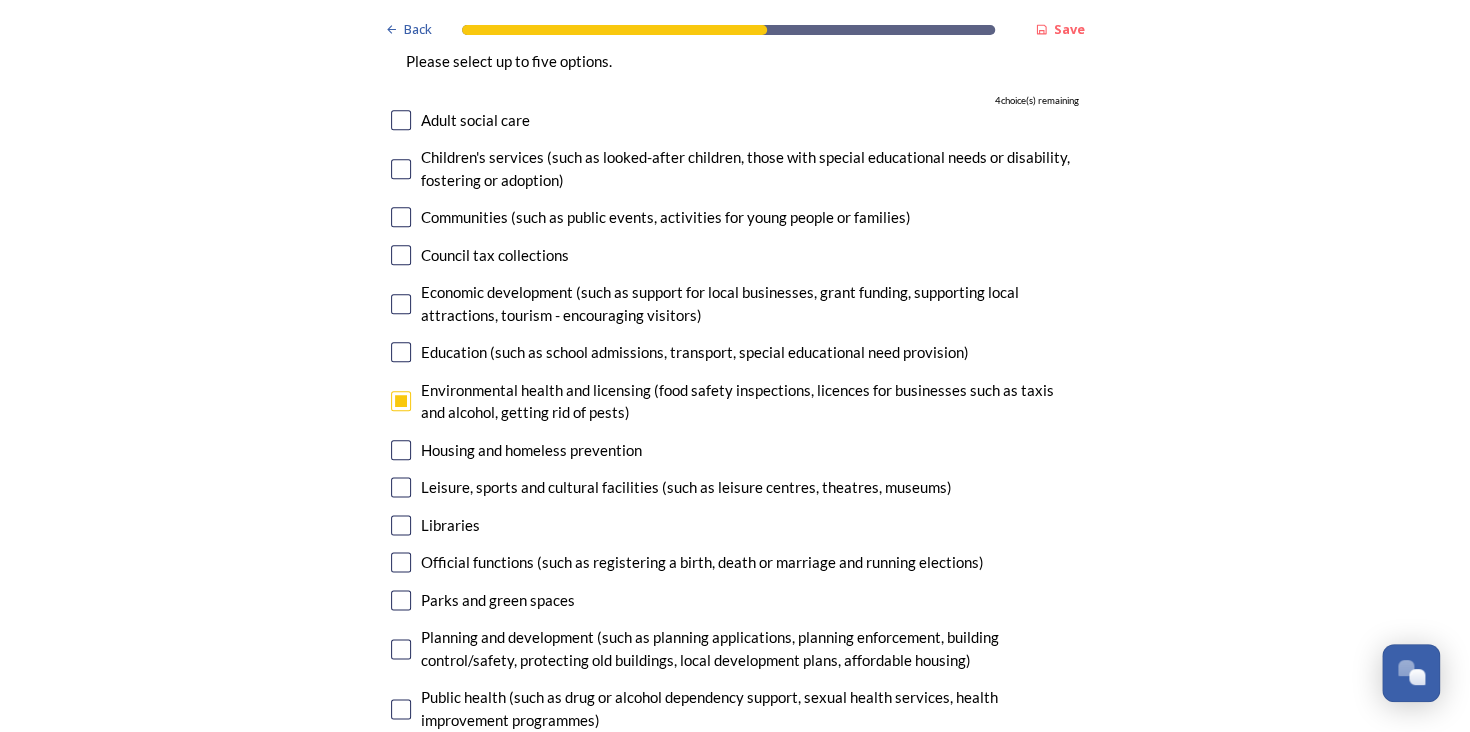 click at bounding box center [401, 525] 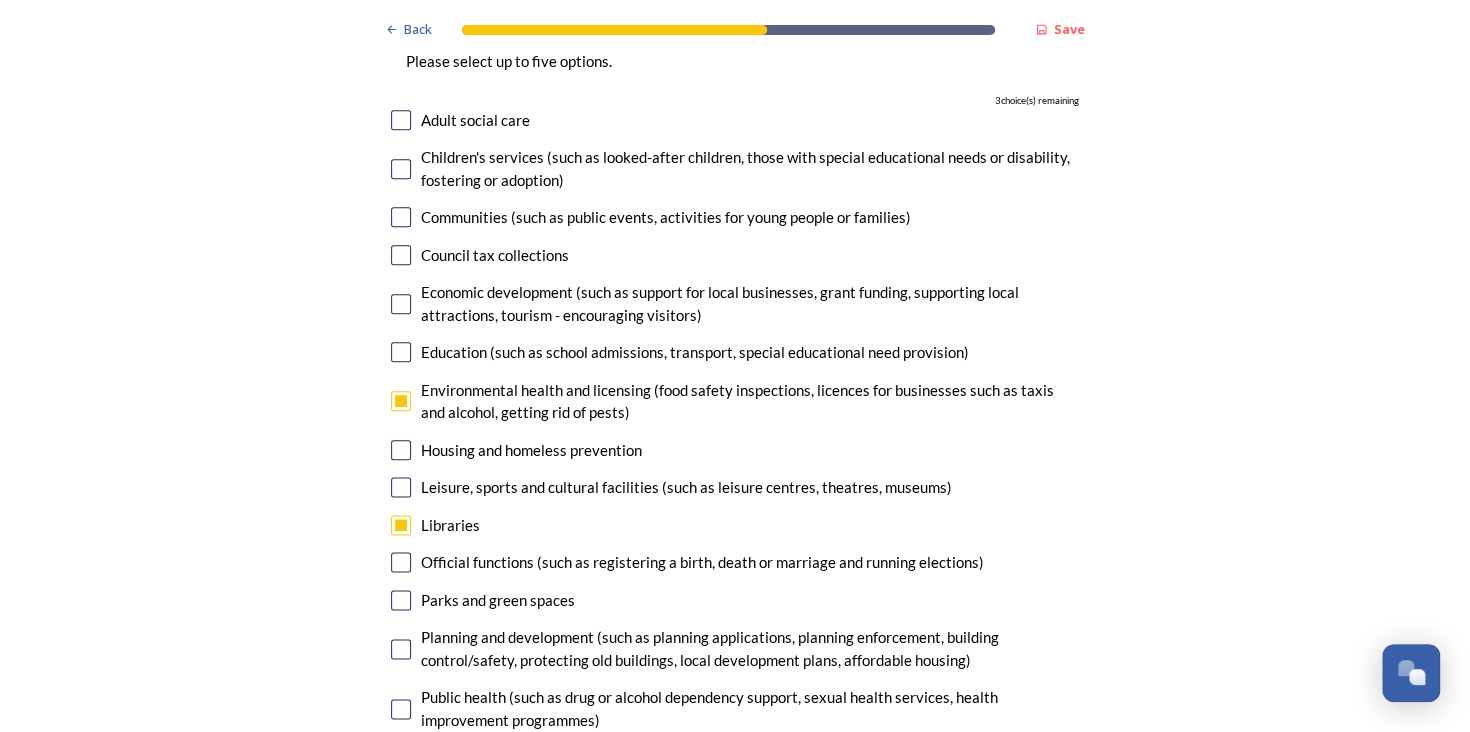 click at bounding box center [401, 600] 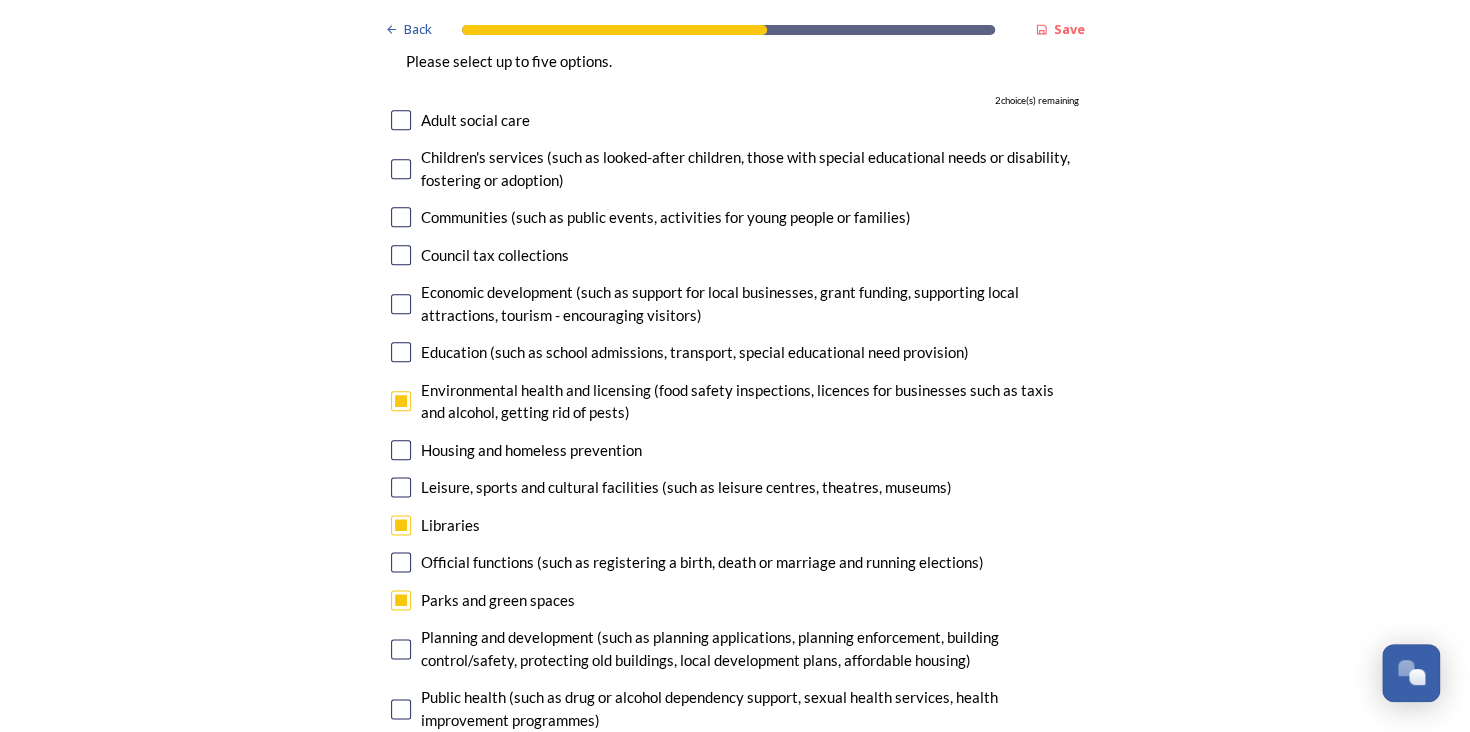 click at bounding box center [401, 649] 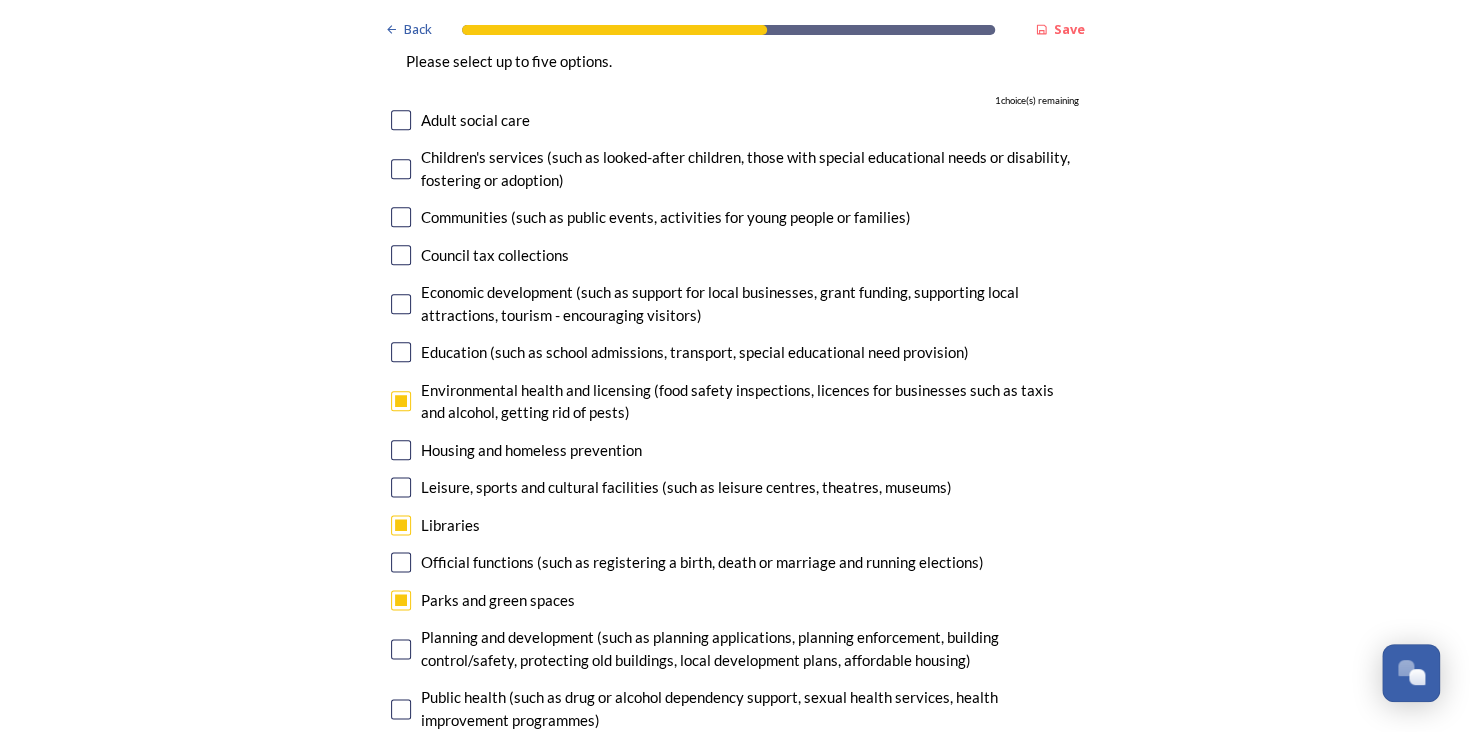 checkbox on "true" 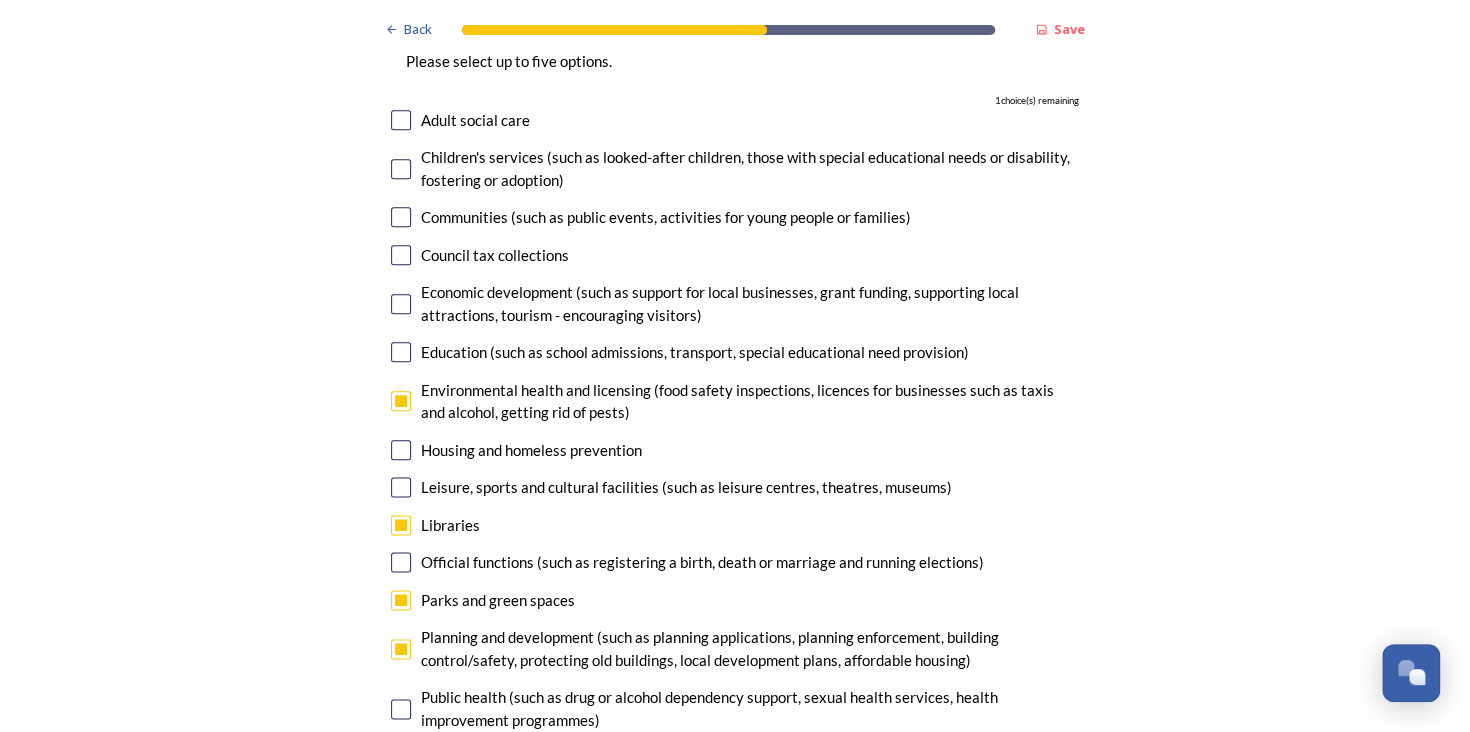 click at bounding box center (401, 709) 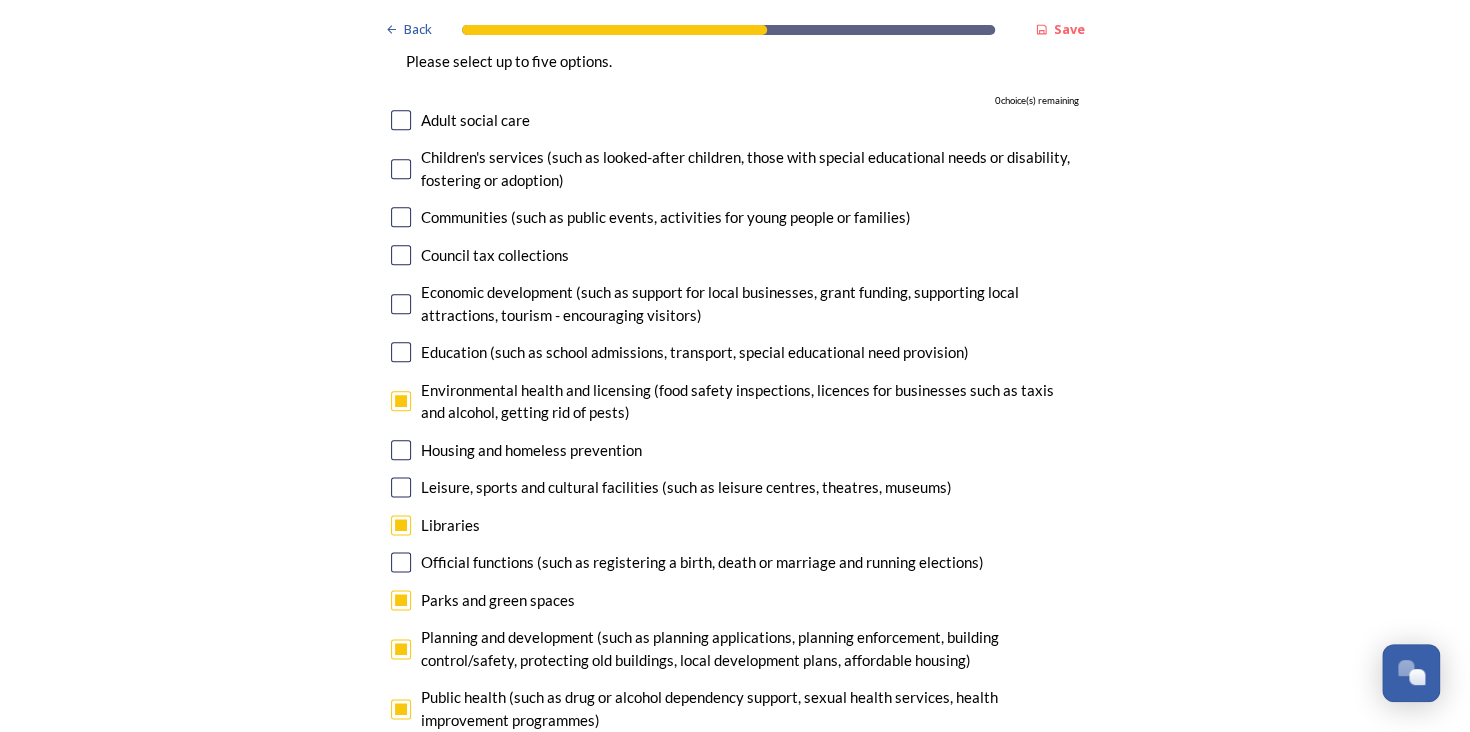 click at bounding box center (401, 757) 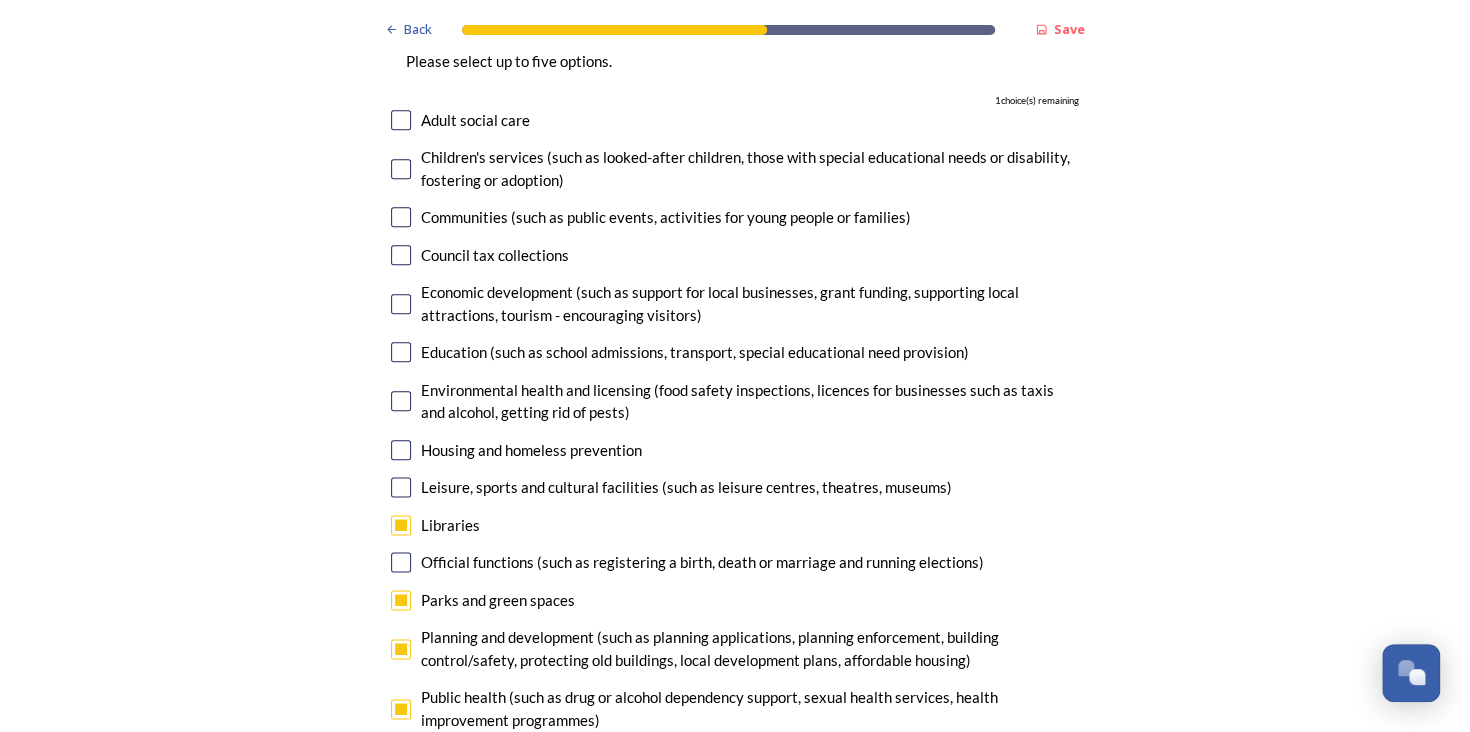 click at bounding box center [401, 757] 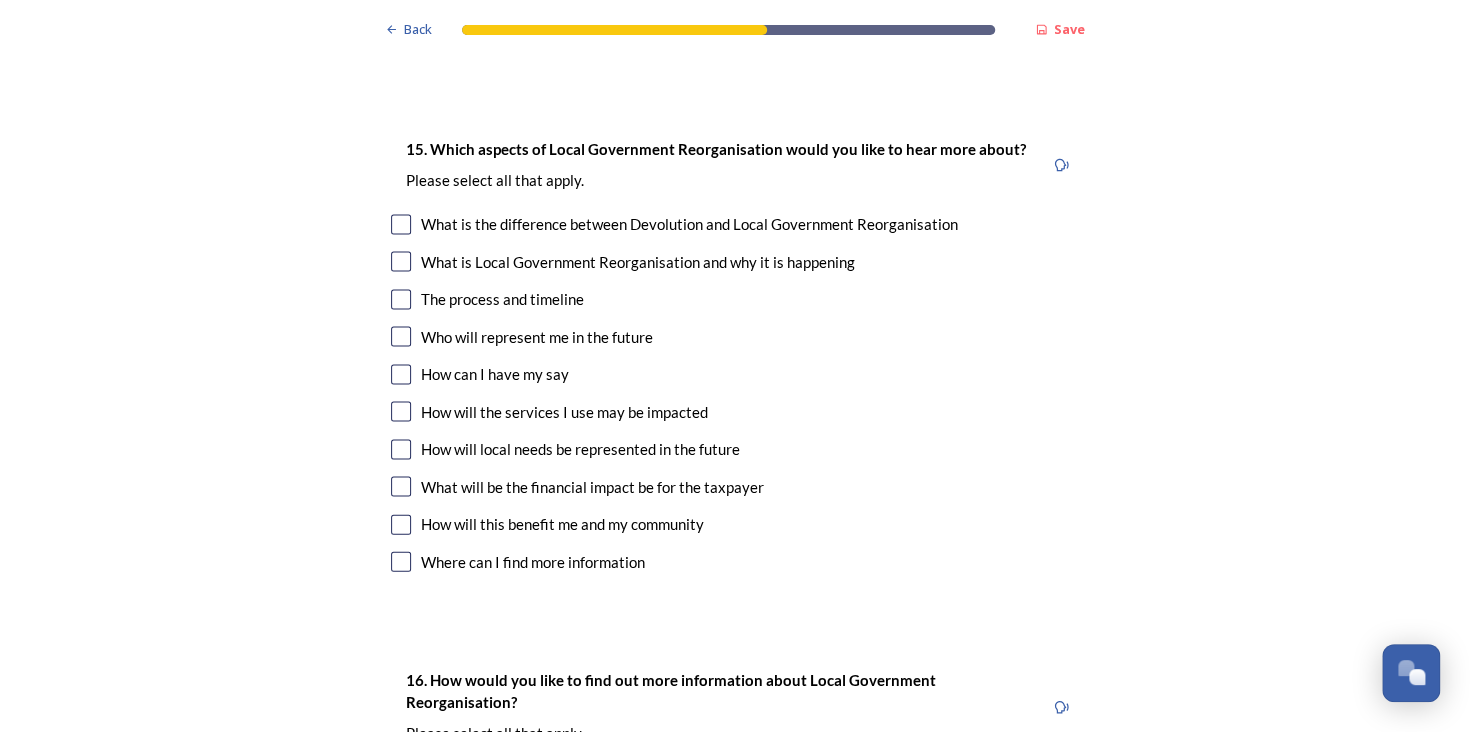 scroll, scrollTop: 5467, scrollLeft: 0, axis: vertical 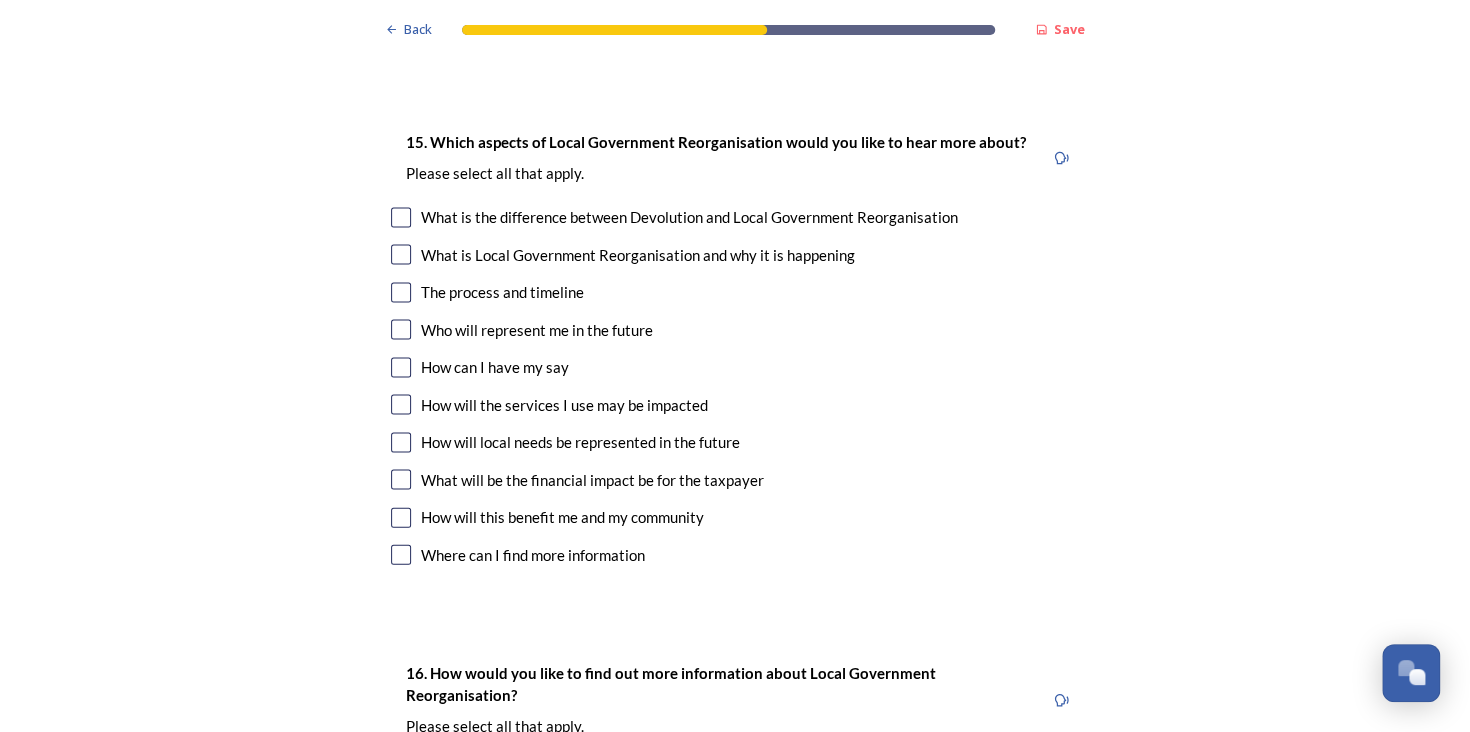 click at bounding box center (401, 367) 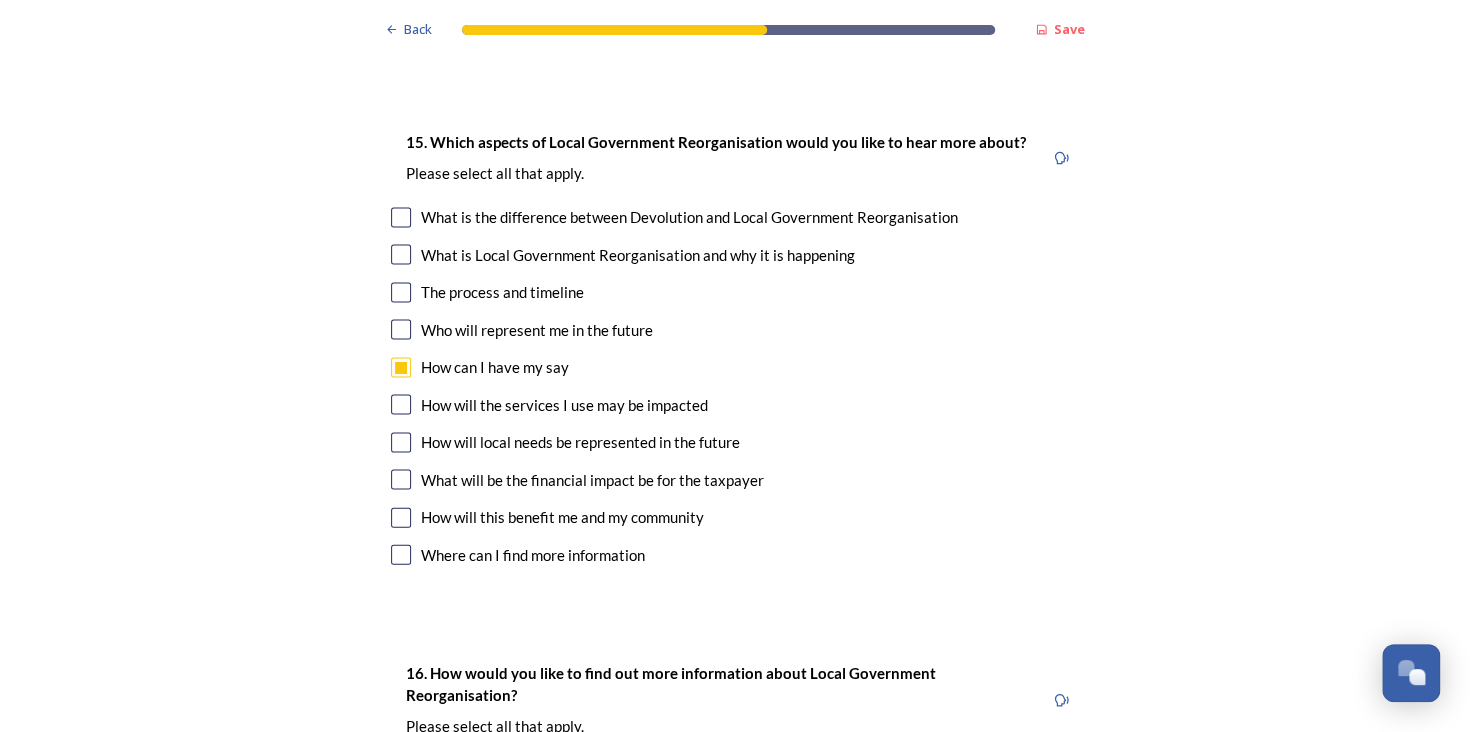 click at bounding box center (401, 442) 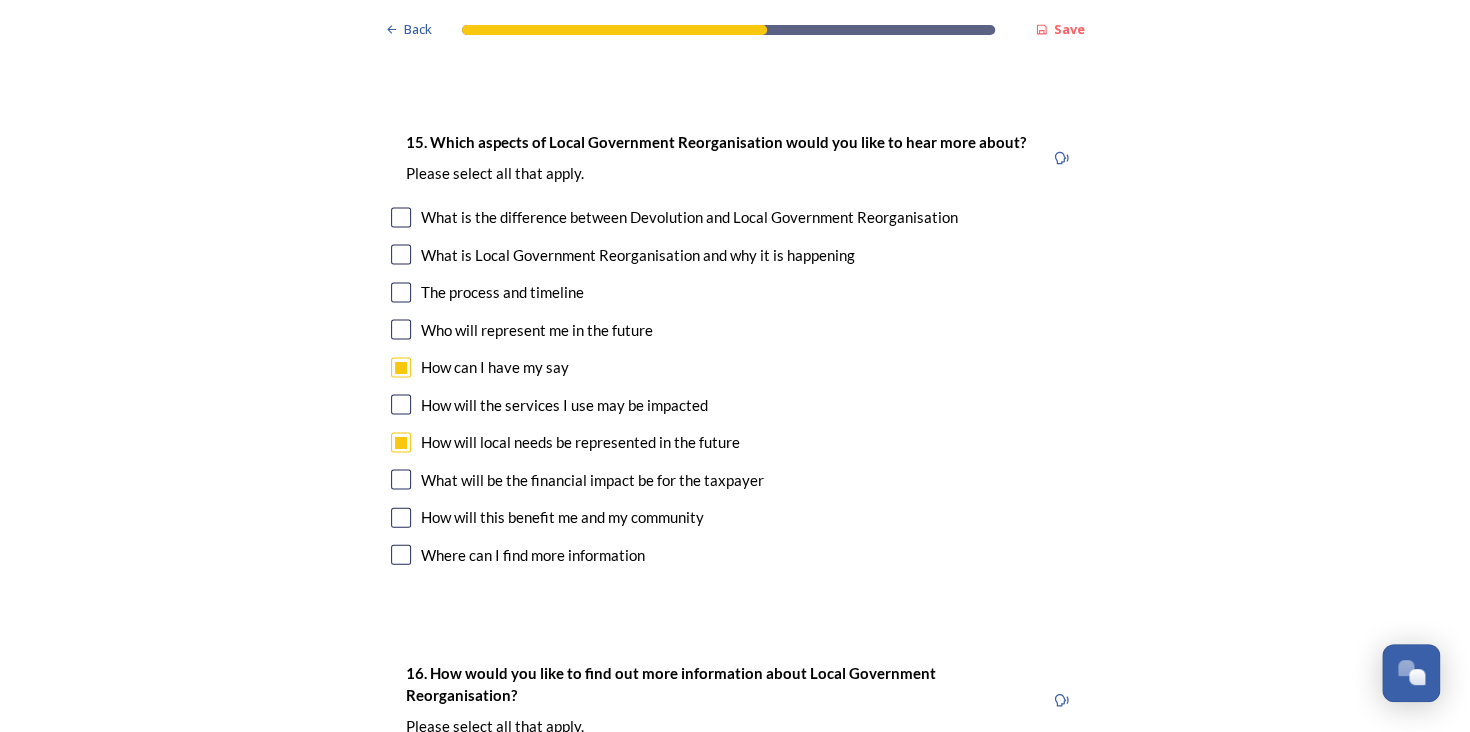 click at bounding box center [401, 479] 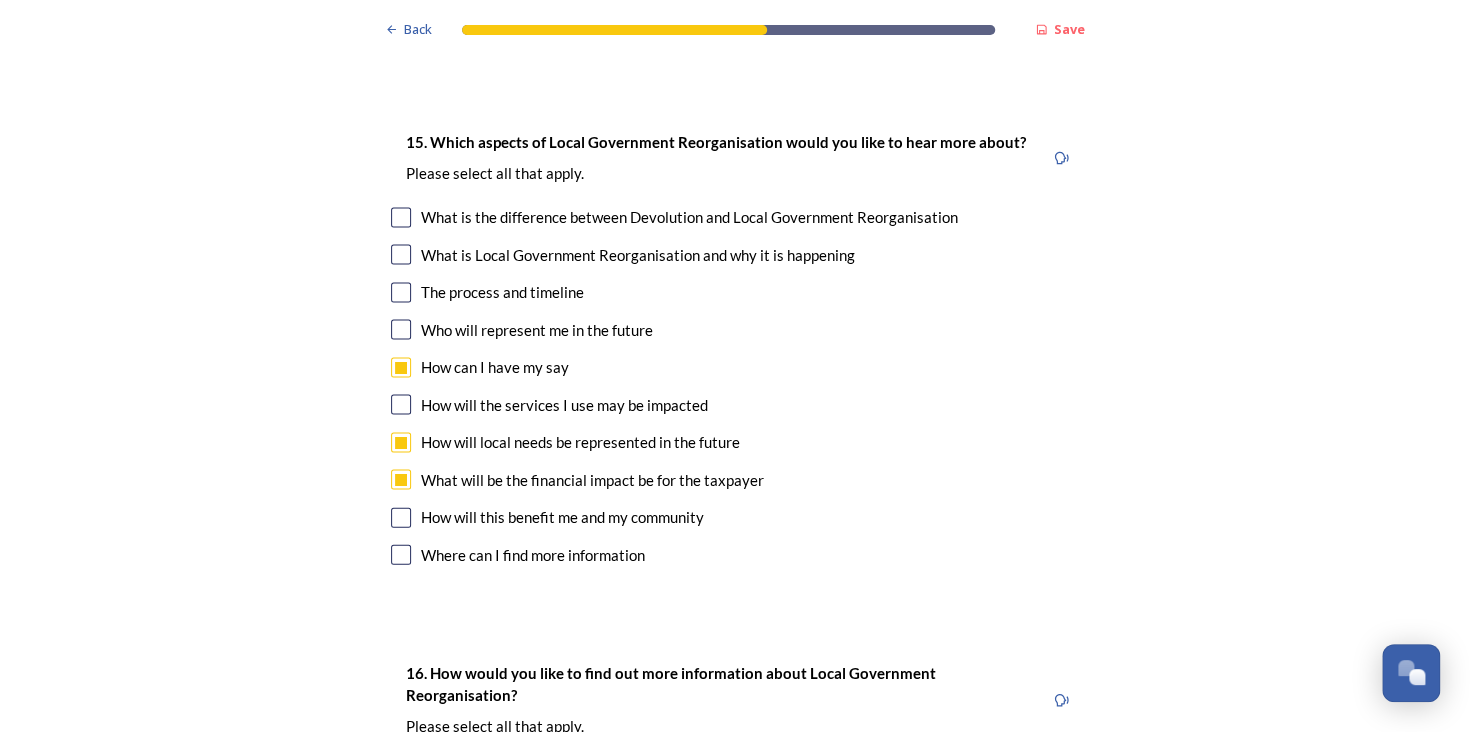 click at bounding box center (401, 517) 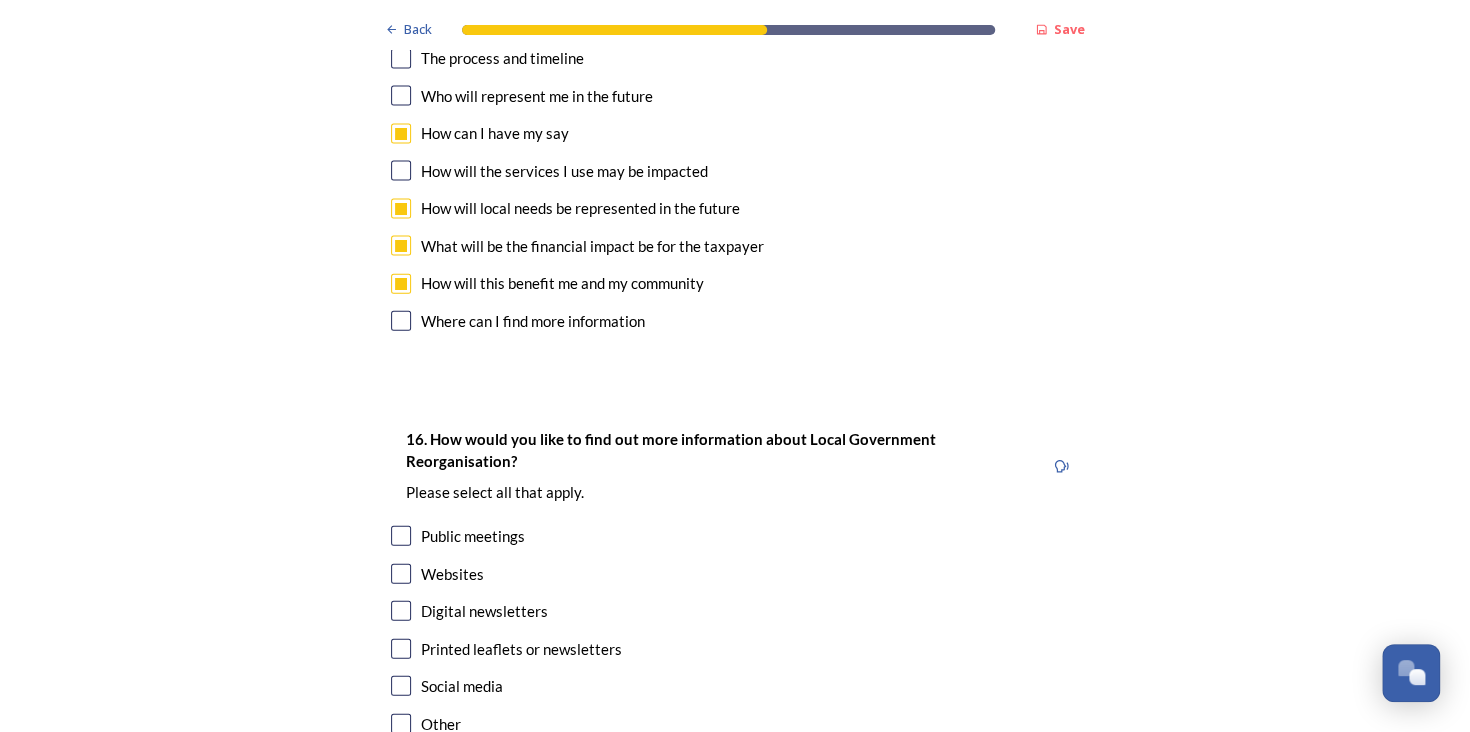 scroll, scrollTop: 5880, scrollLeft: 0, axis: vertical 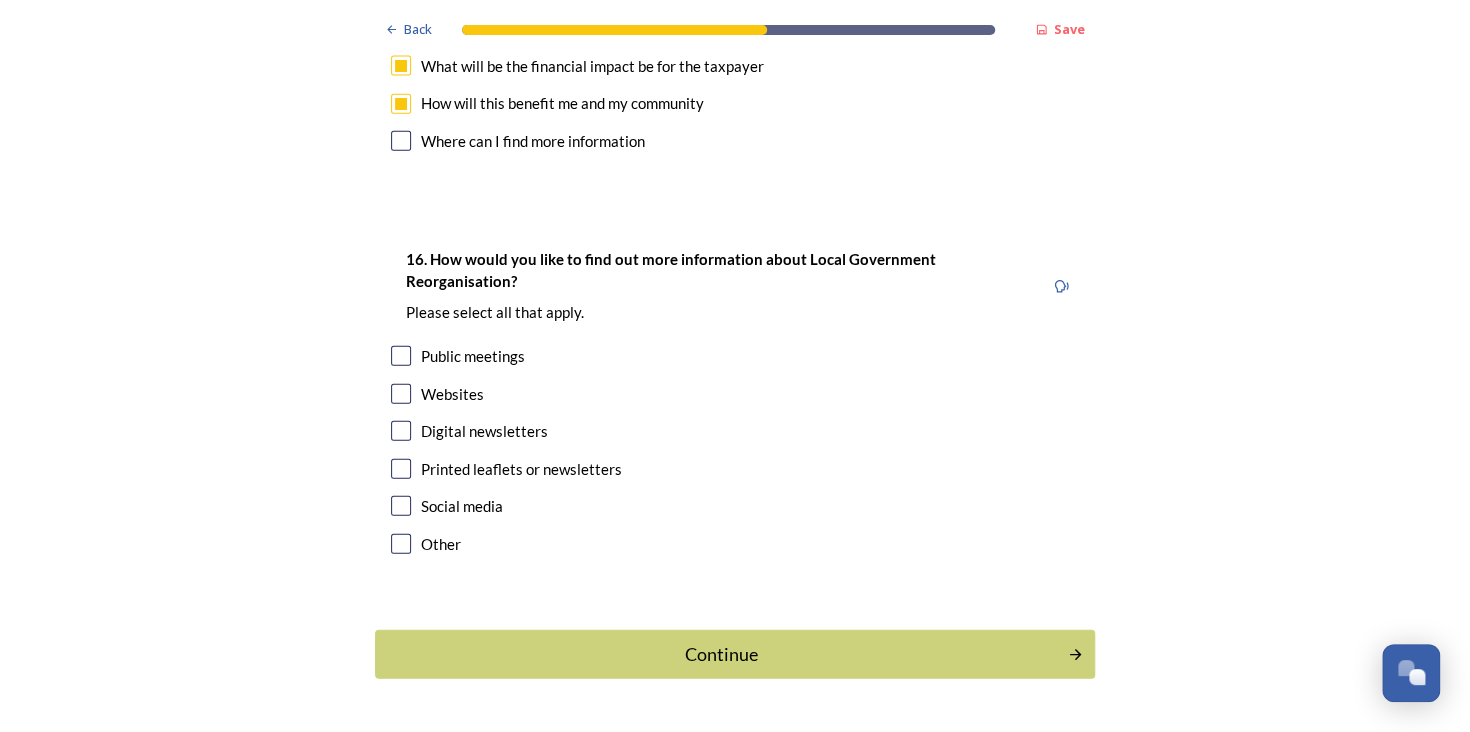 click at bounding box center (401, 544) 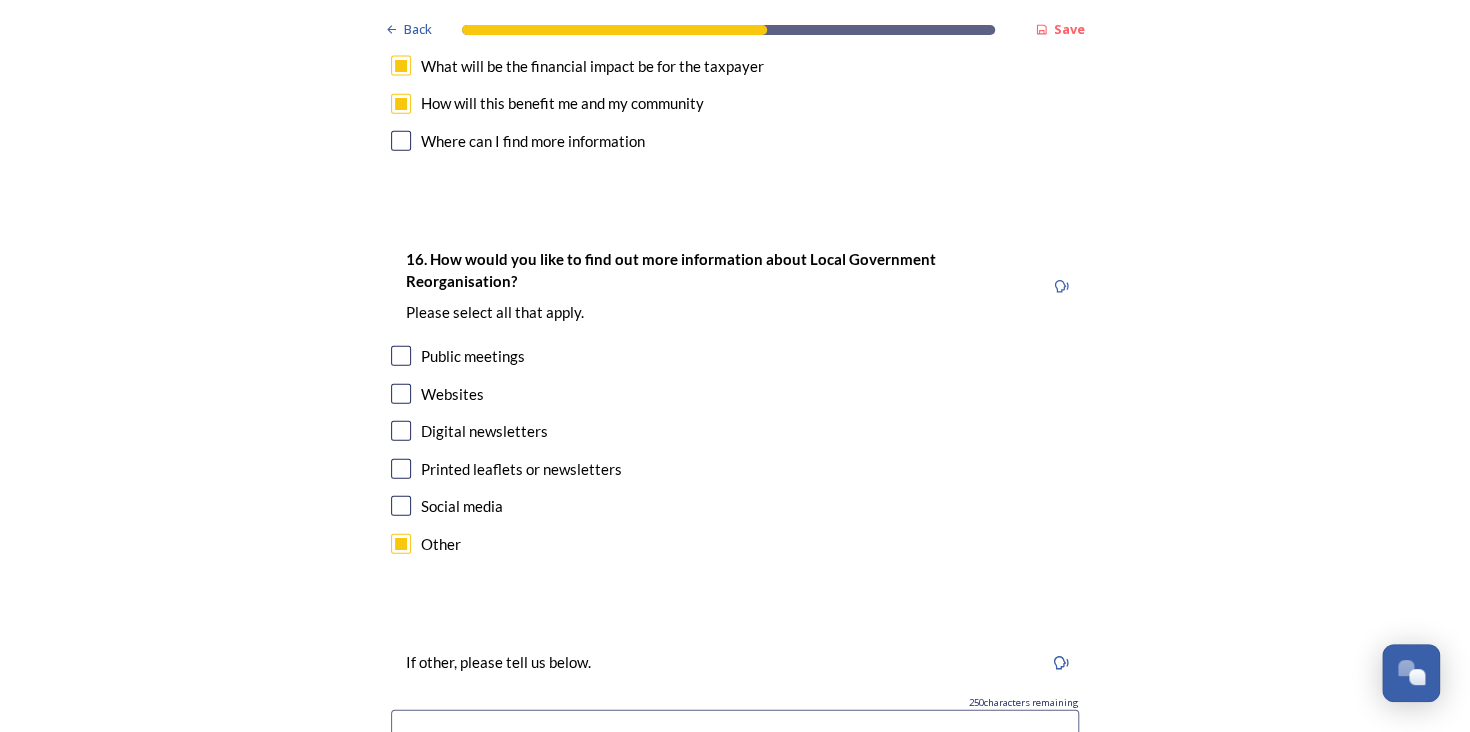 click at bounding box center [735, 733] 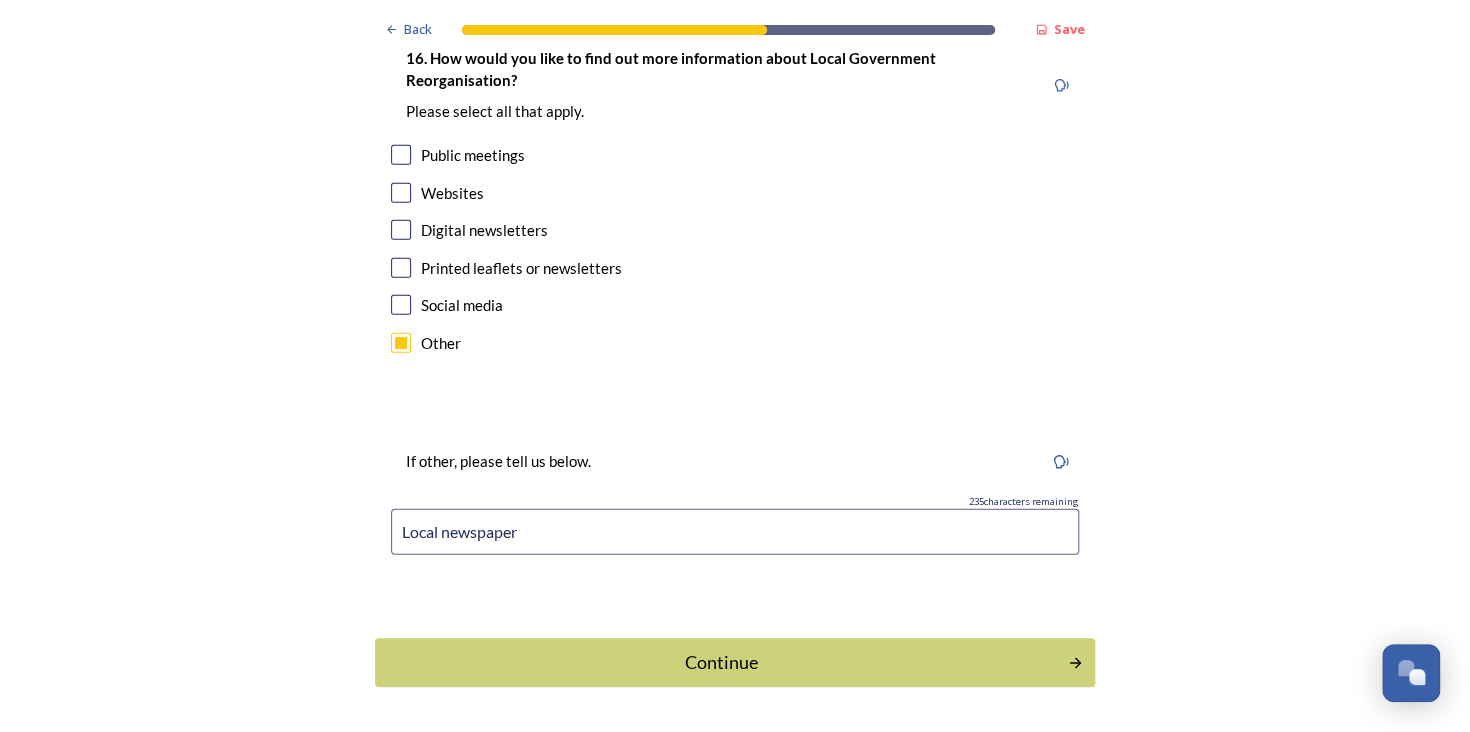 scroll, scrollTop: 6089, scrollLeft: 0, axis: vertical 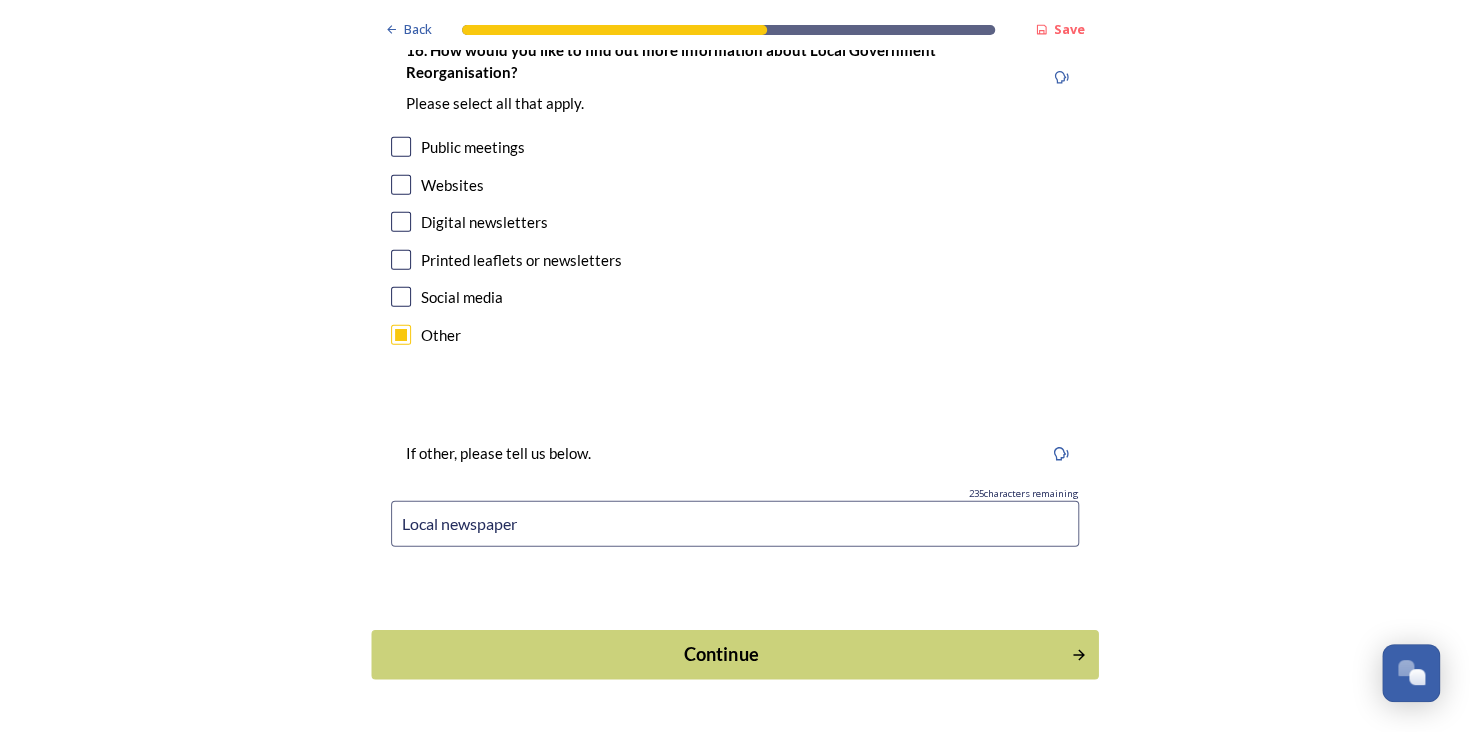 type on "Local newspaper" 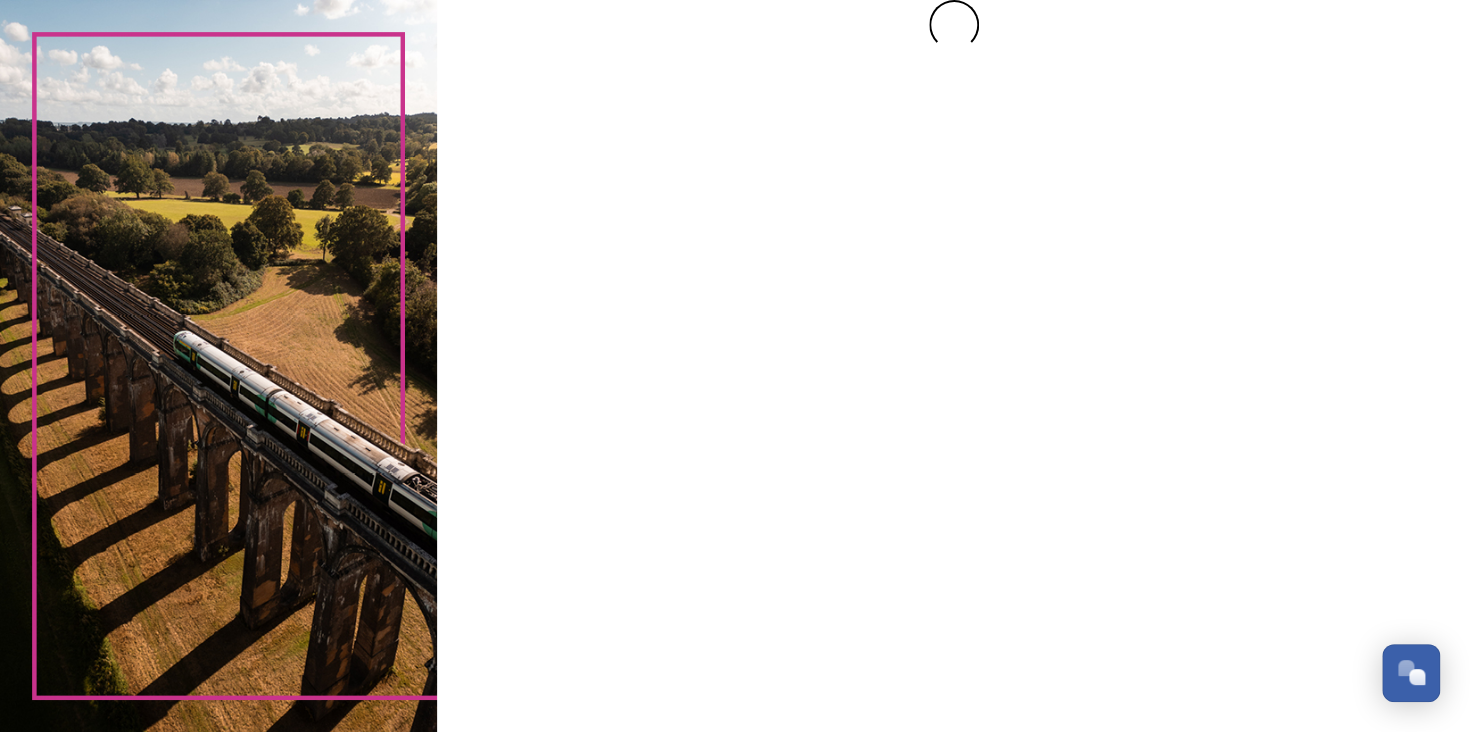 scroll, scrollTop: 0, scrollLeft: 0, axis: both 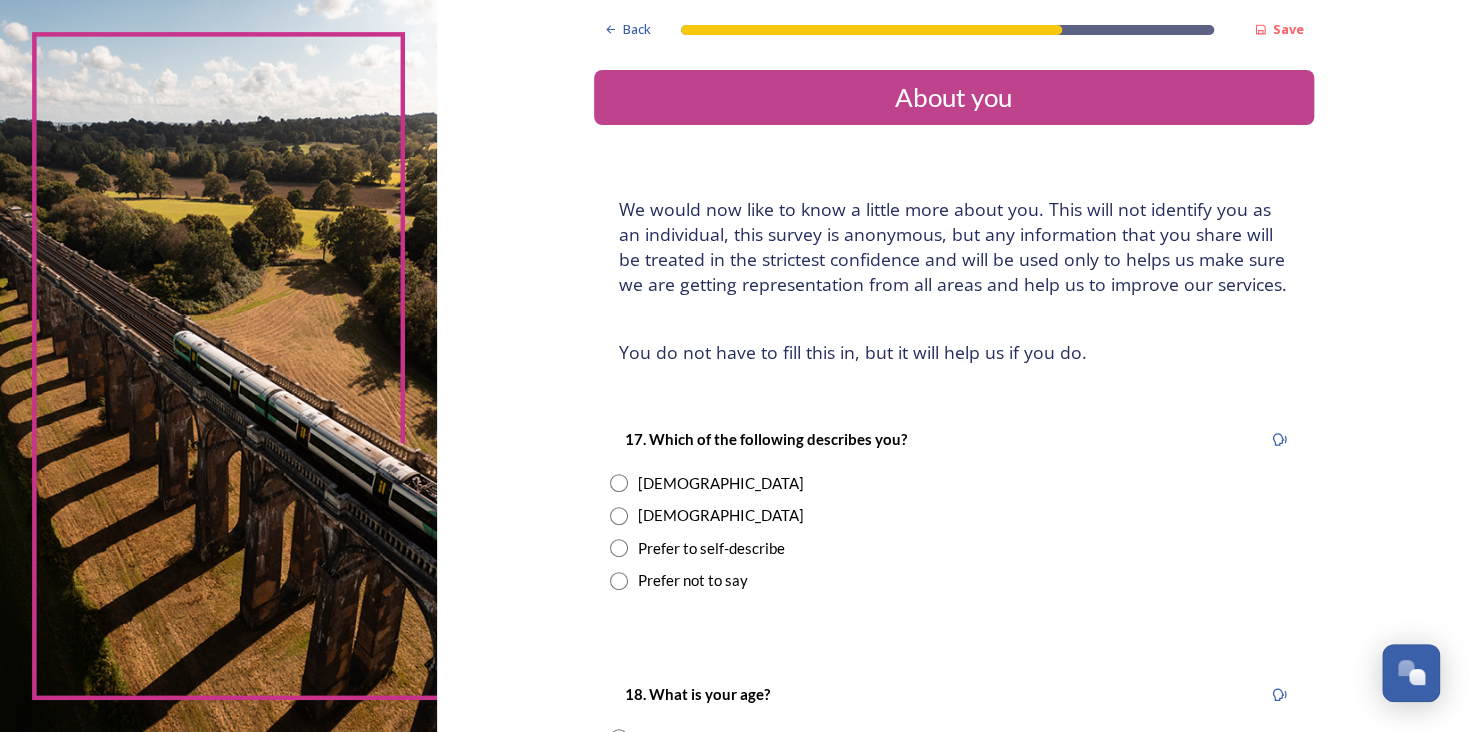 click at bounding box center (619, 581) 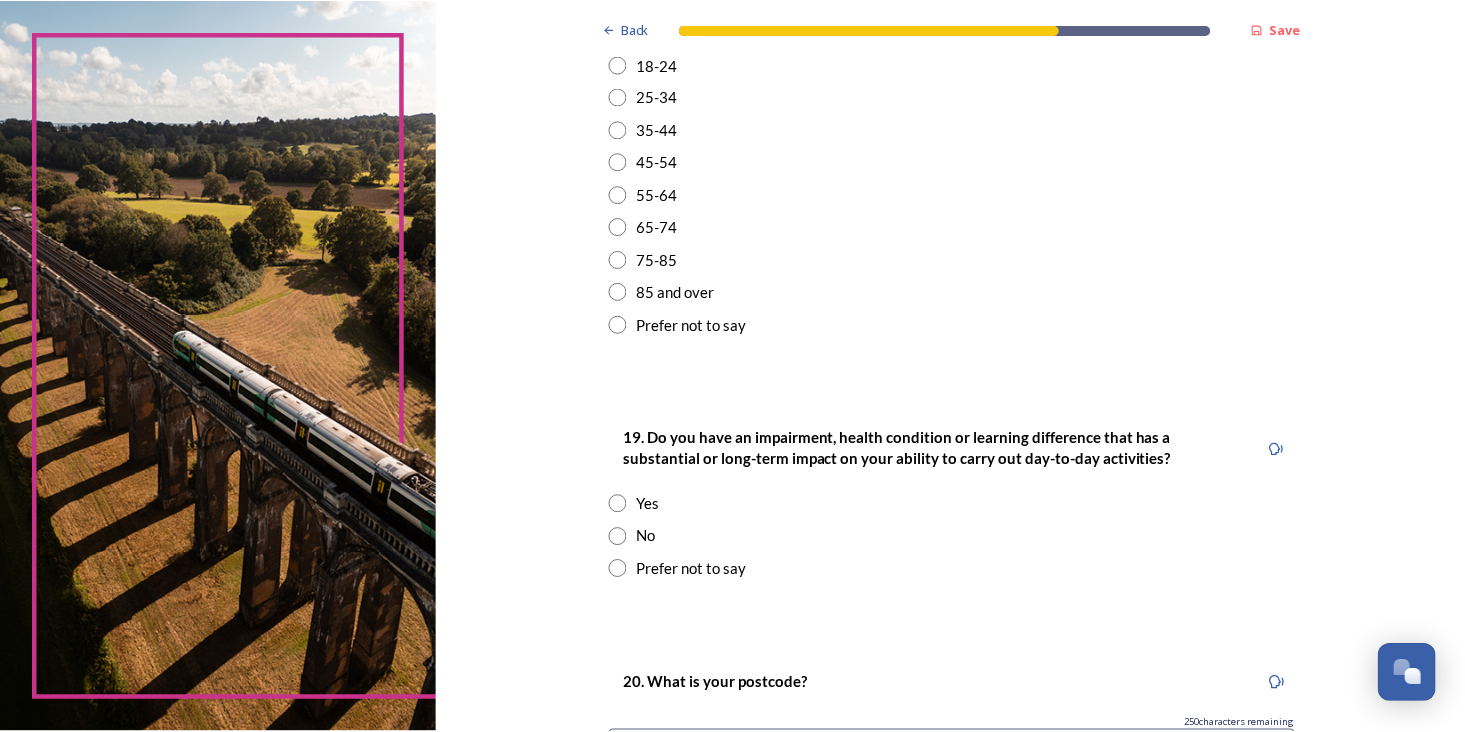 scroll, scrollTop: 714, scrollLeft: 0, axis: vertical 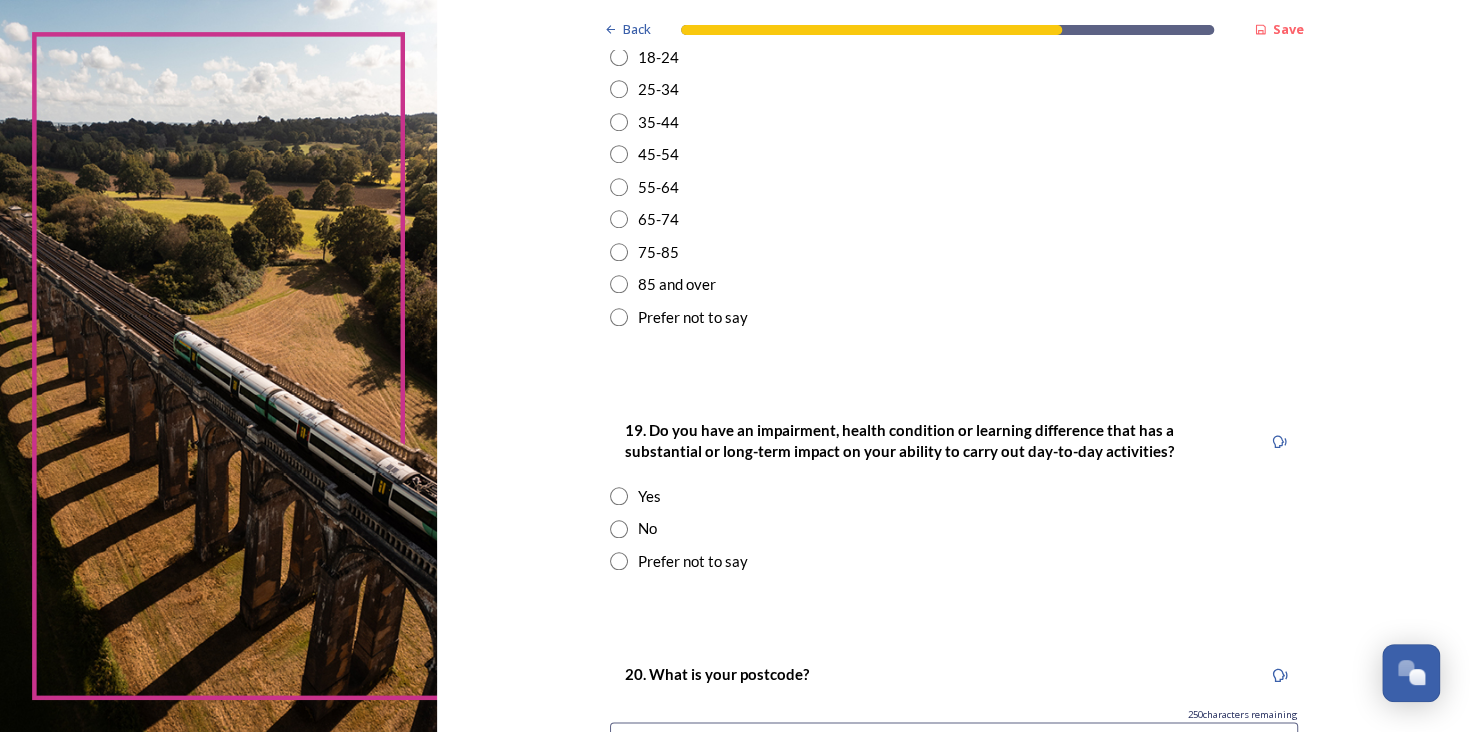 click at bounding box center [619, 317] 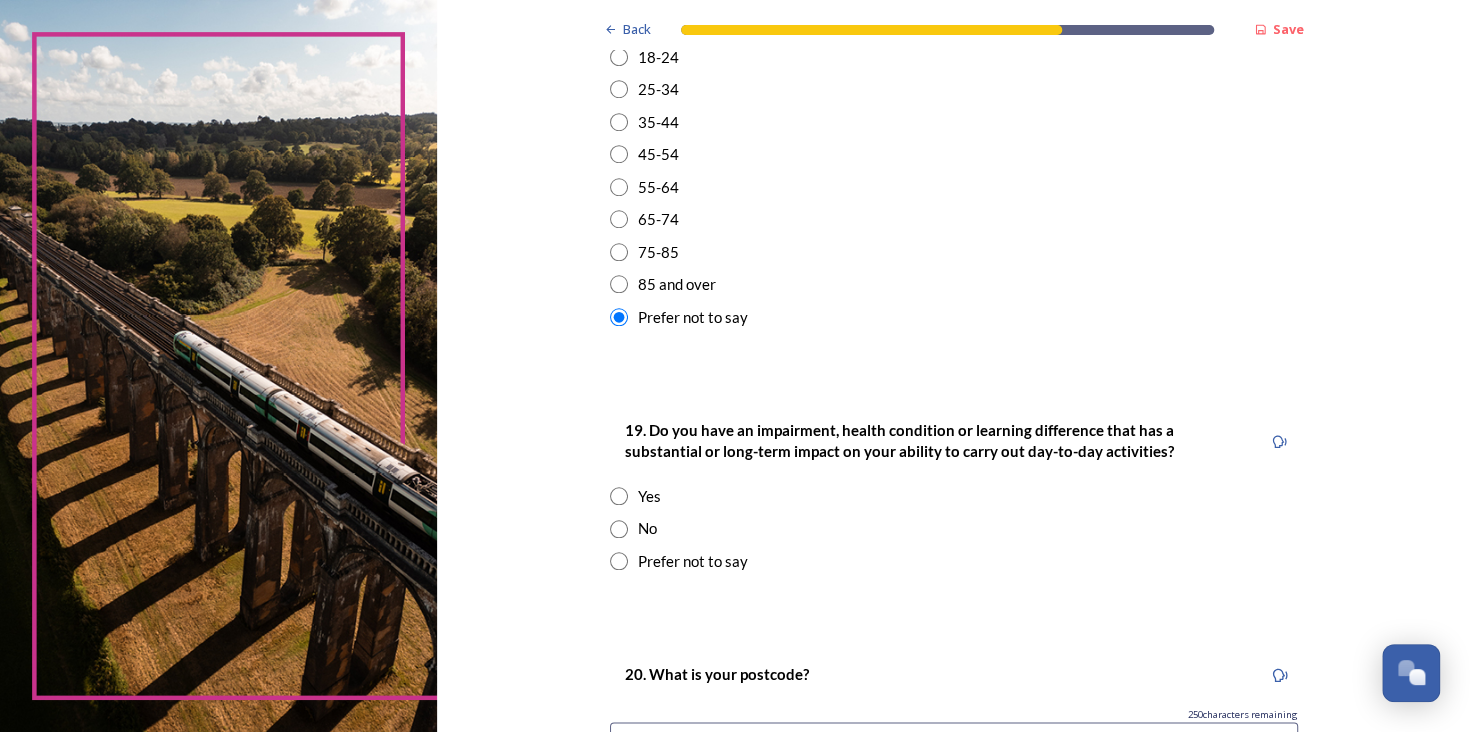click at bounding box center (619, 561) 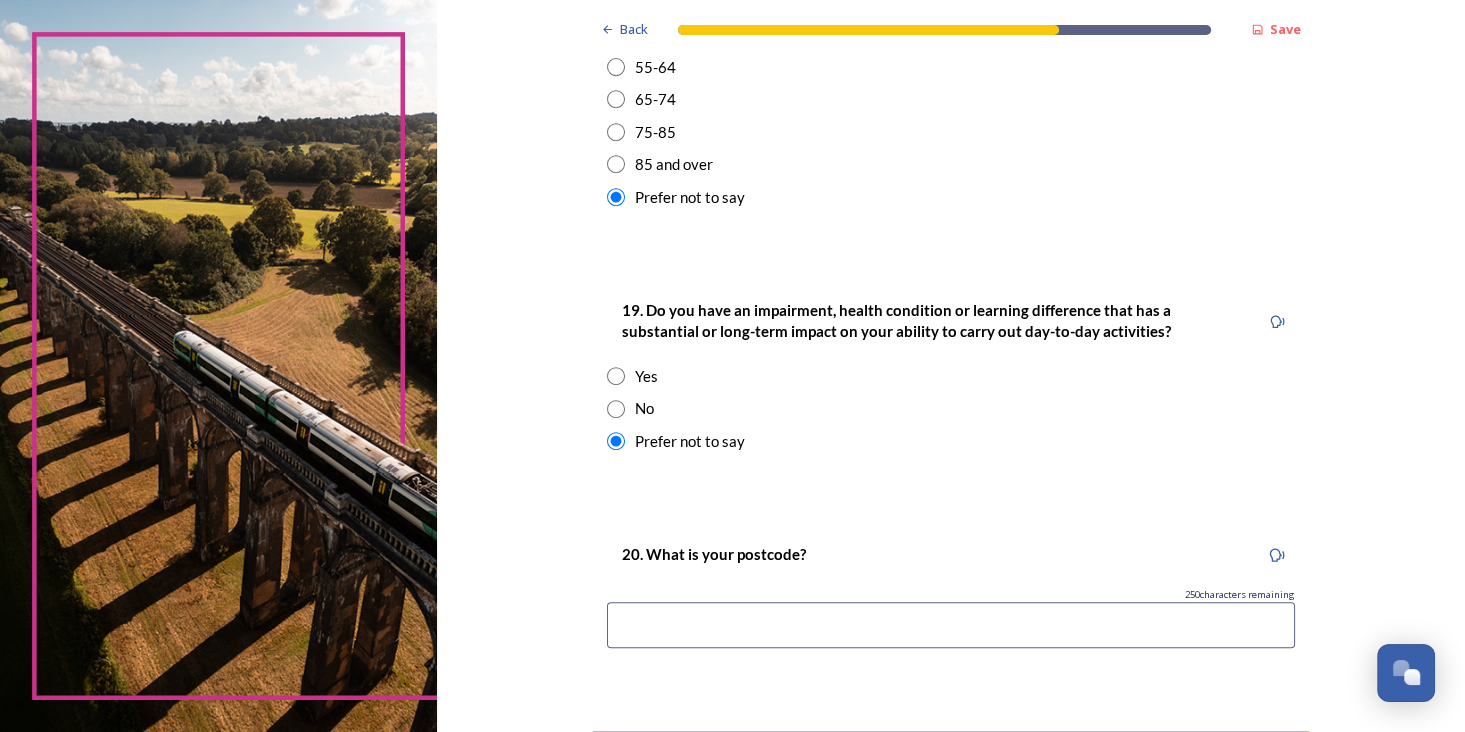 scroll, scrollTop: 998, scrollLeft: 0, axis: vertical 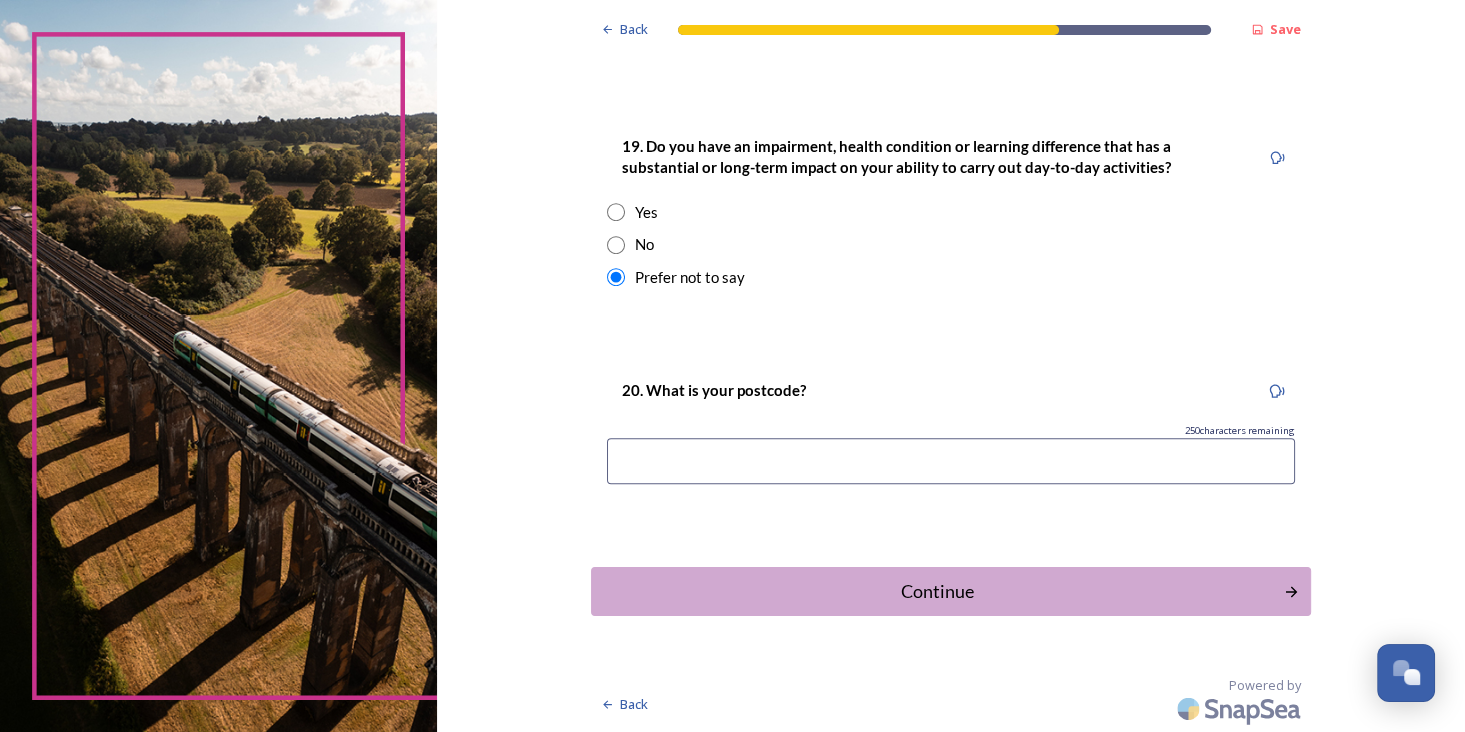 click at bounding box center (951, 461) 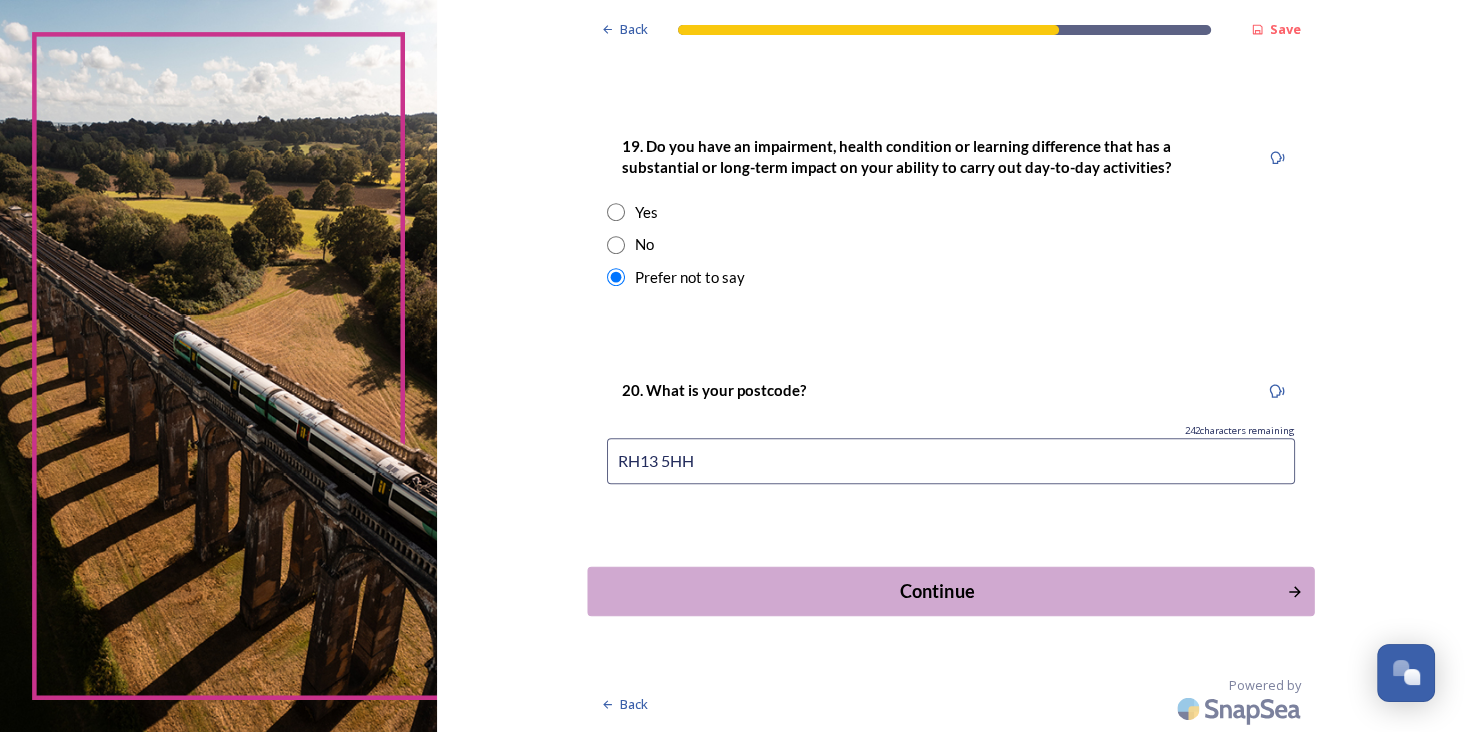 type on "RH13 5HH" 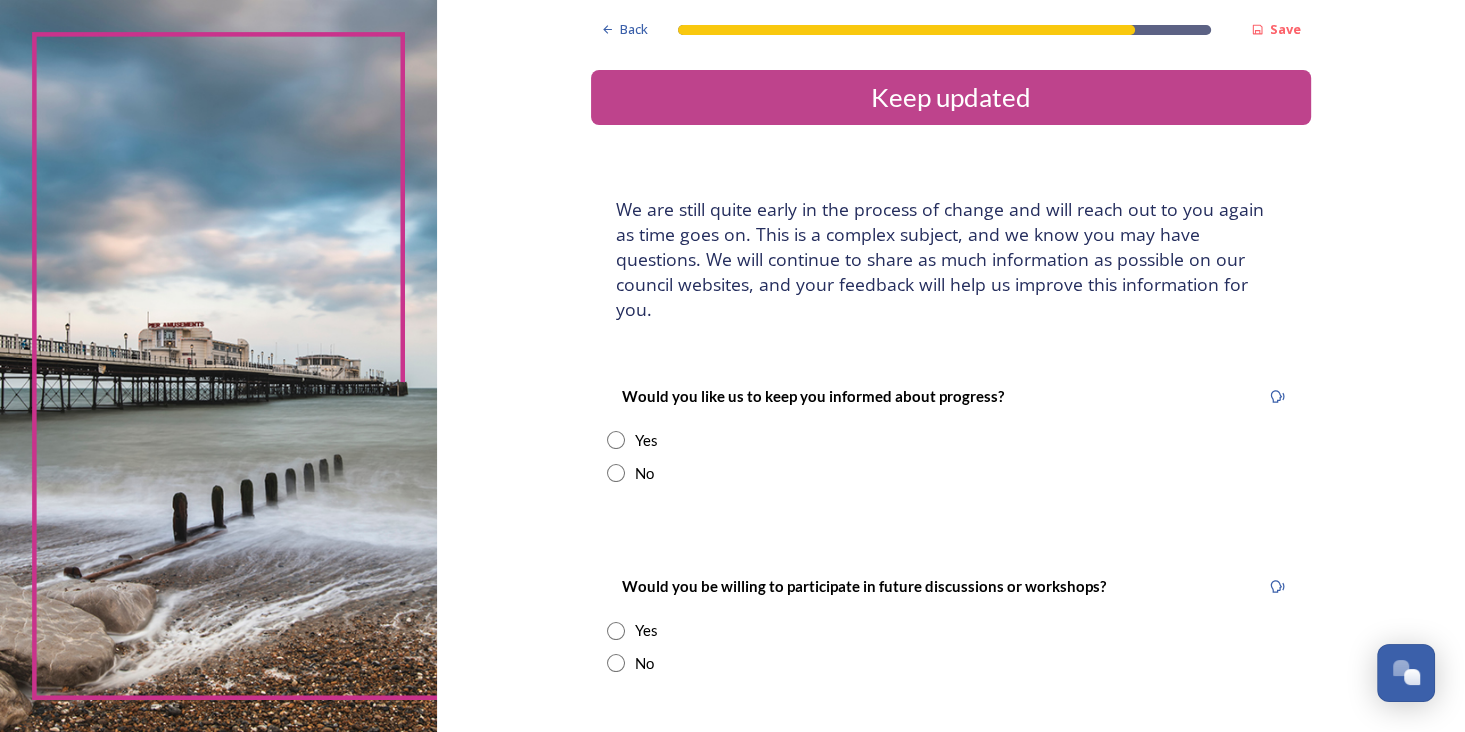 click at bounding box center [616, 440] 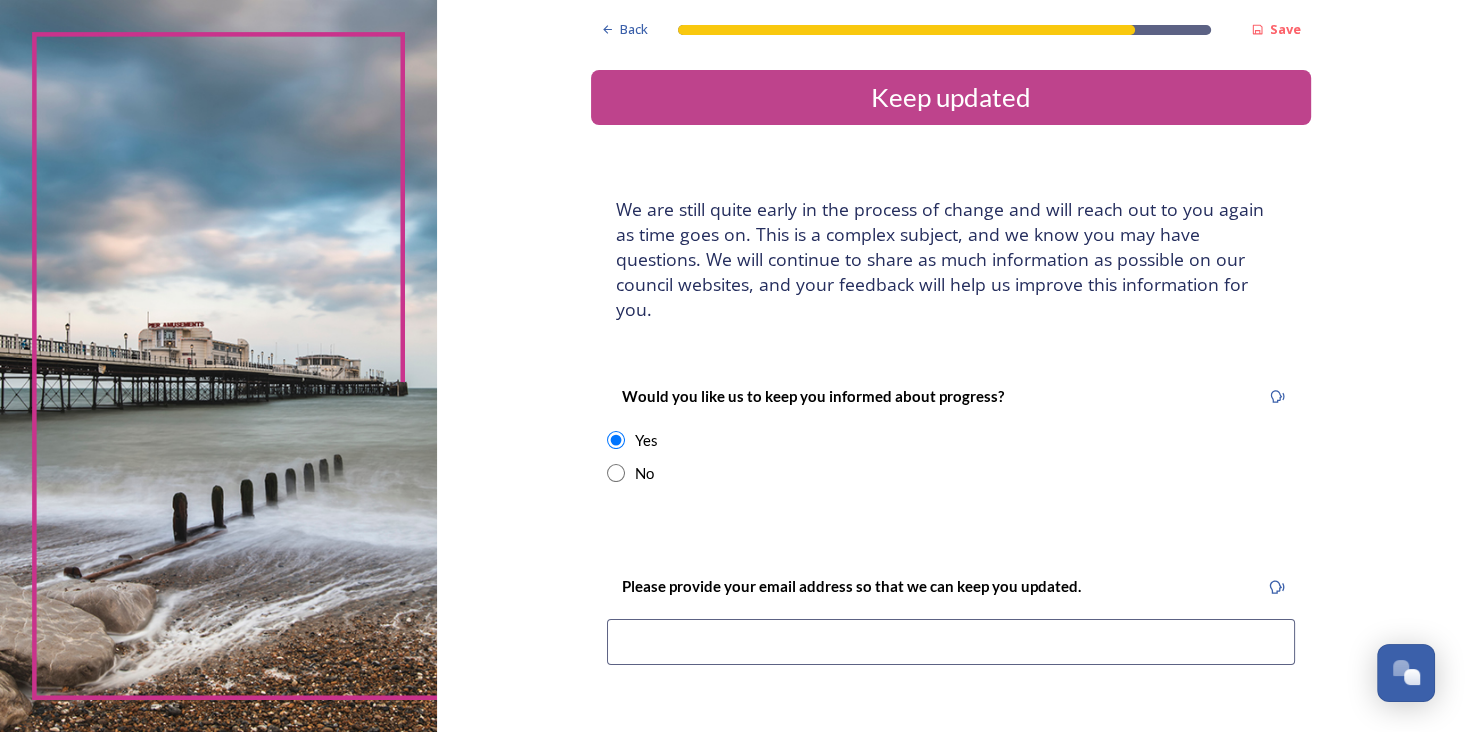click at bounding box center (951, 642) 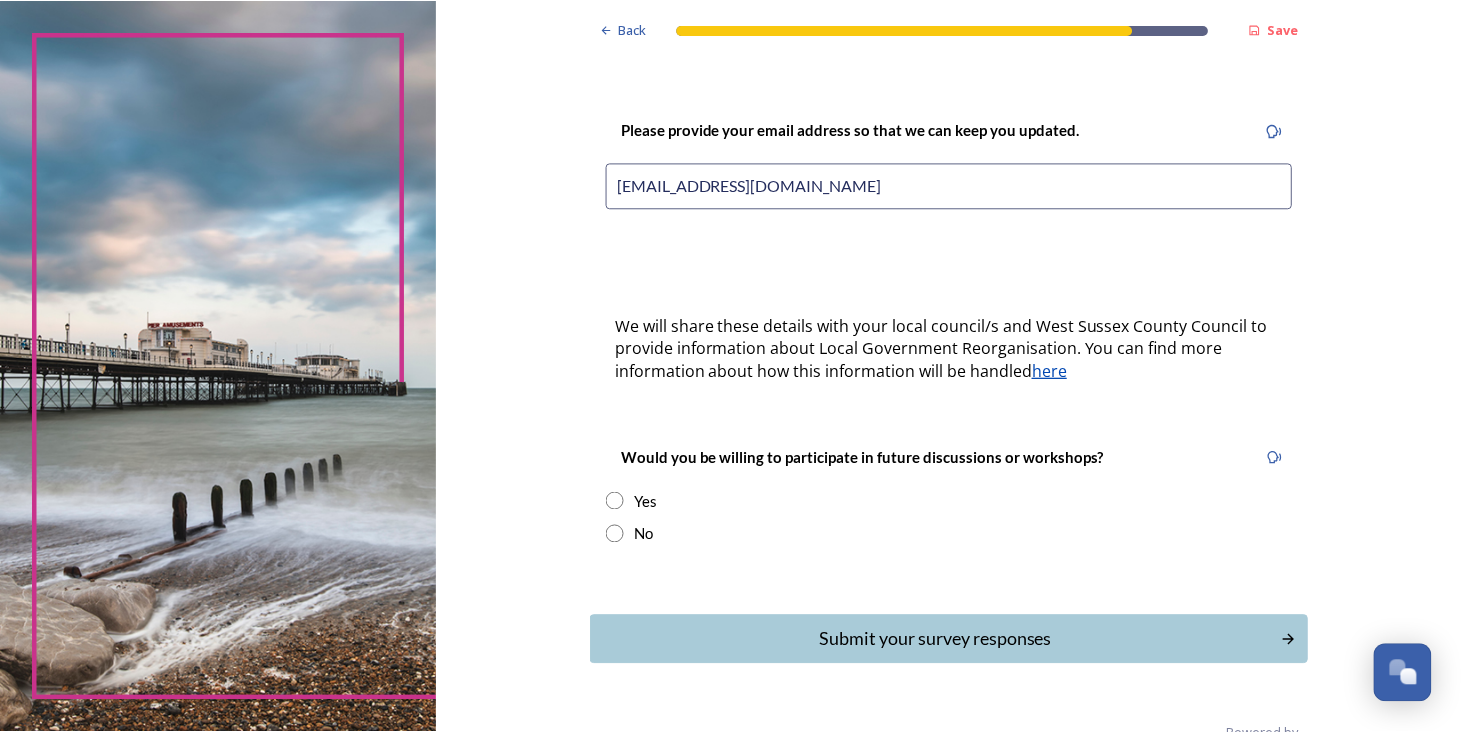 scroll, scrollTop: 478, scrollLeft: 0, axis: vertical 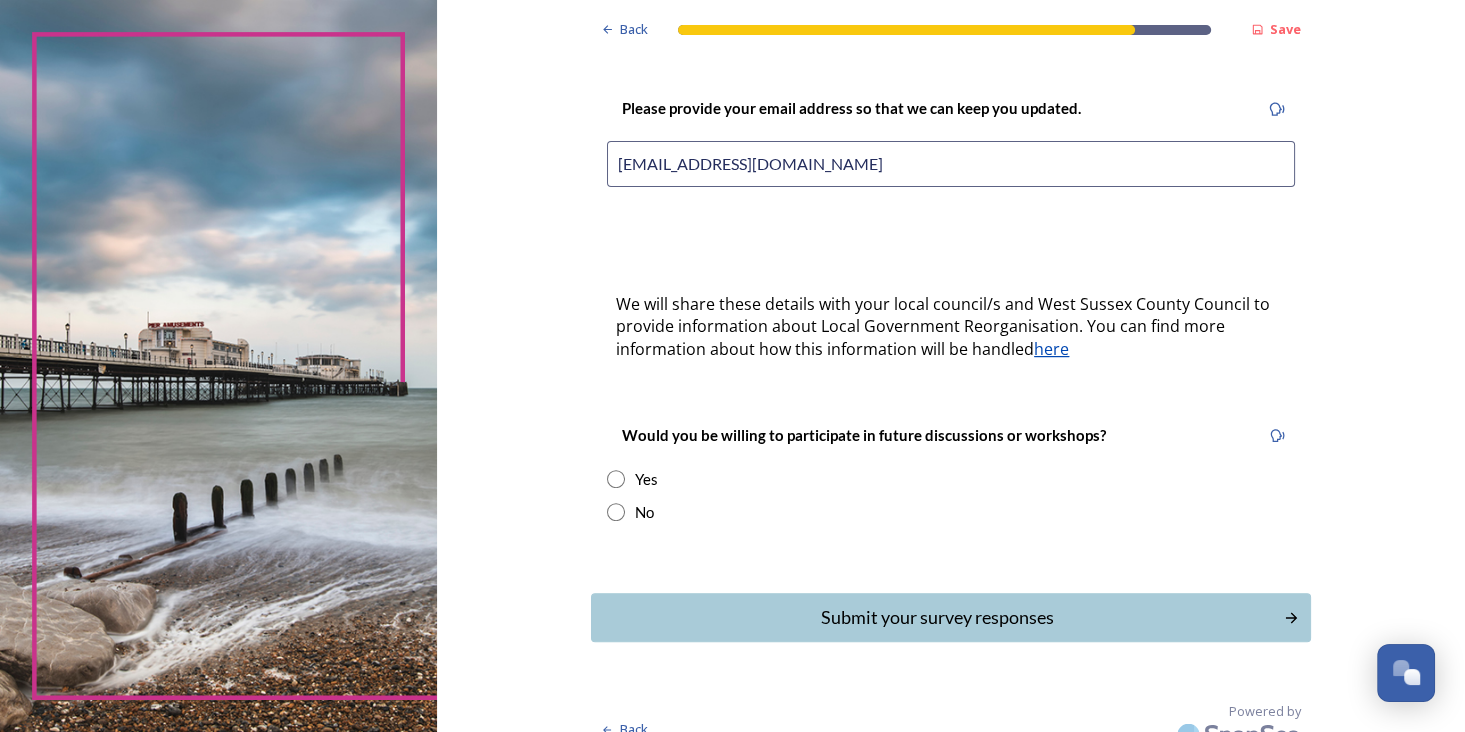 type on "[EMAIL_ADDRESS][DOMAIN_NAME]" 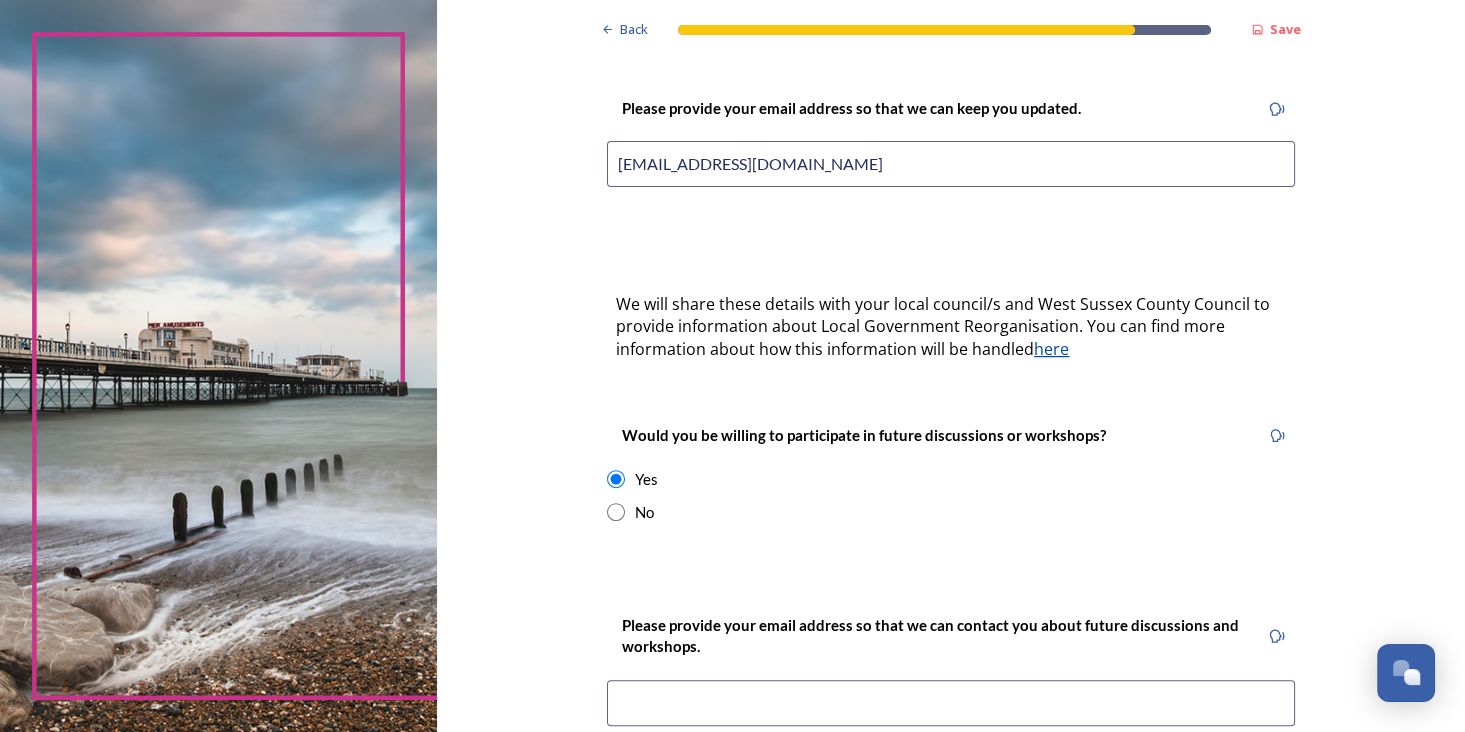 click at bounding box center (951, 703) 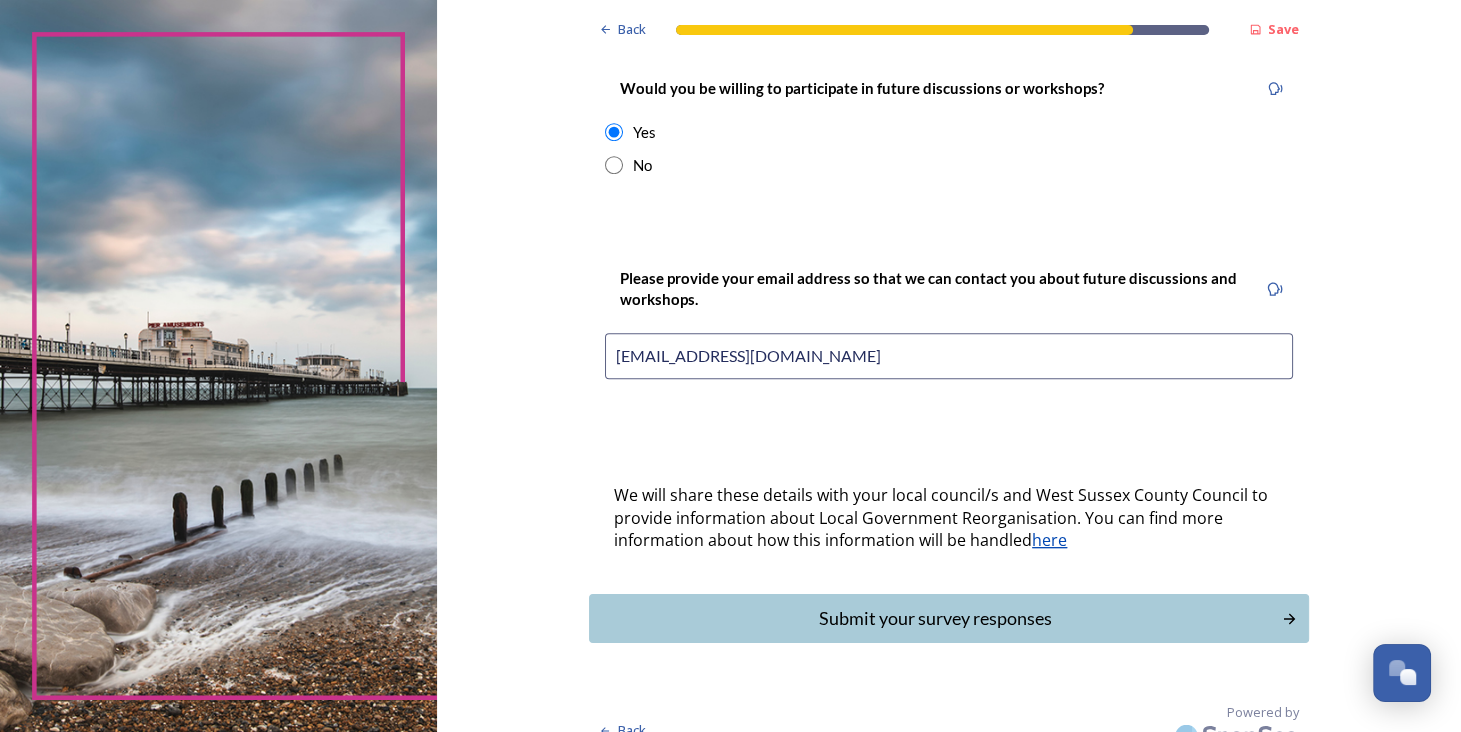 scroll, scrollTop: 826, scrollLeft: 0, axis: vertical 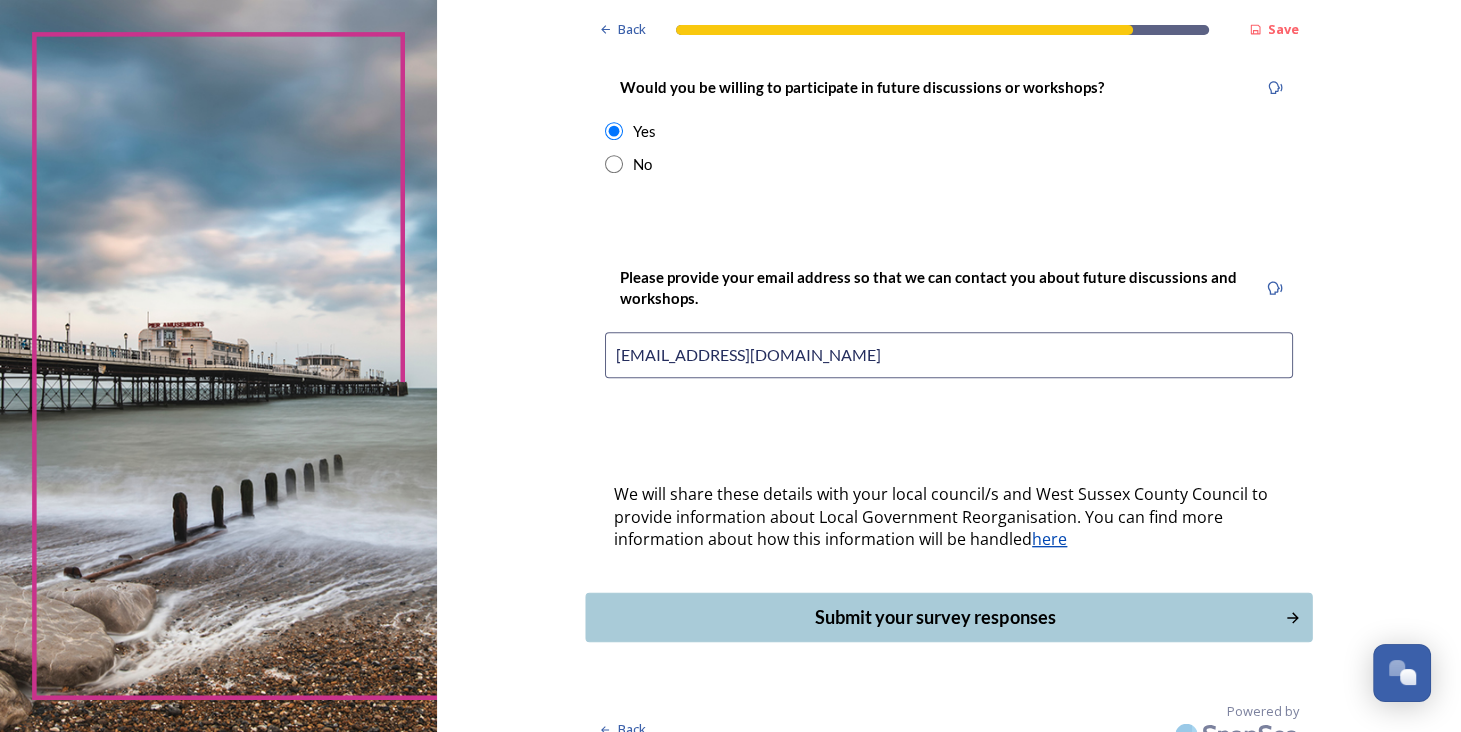 type on "[EMAIL_ADDRESS][DOMAIN_NAME]" 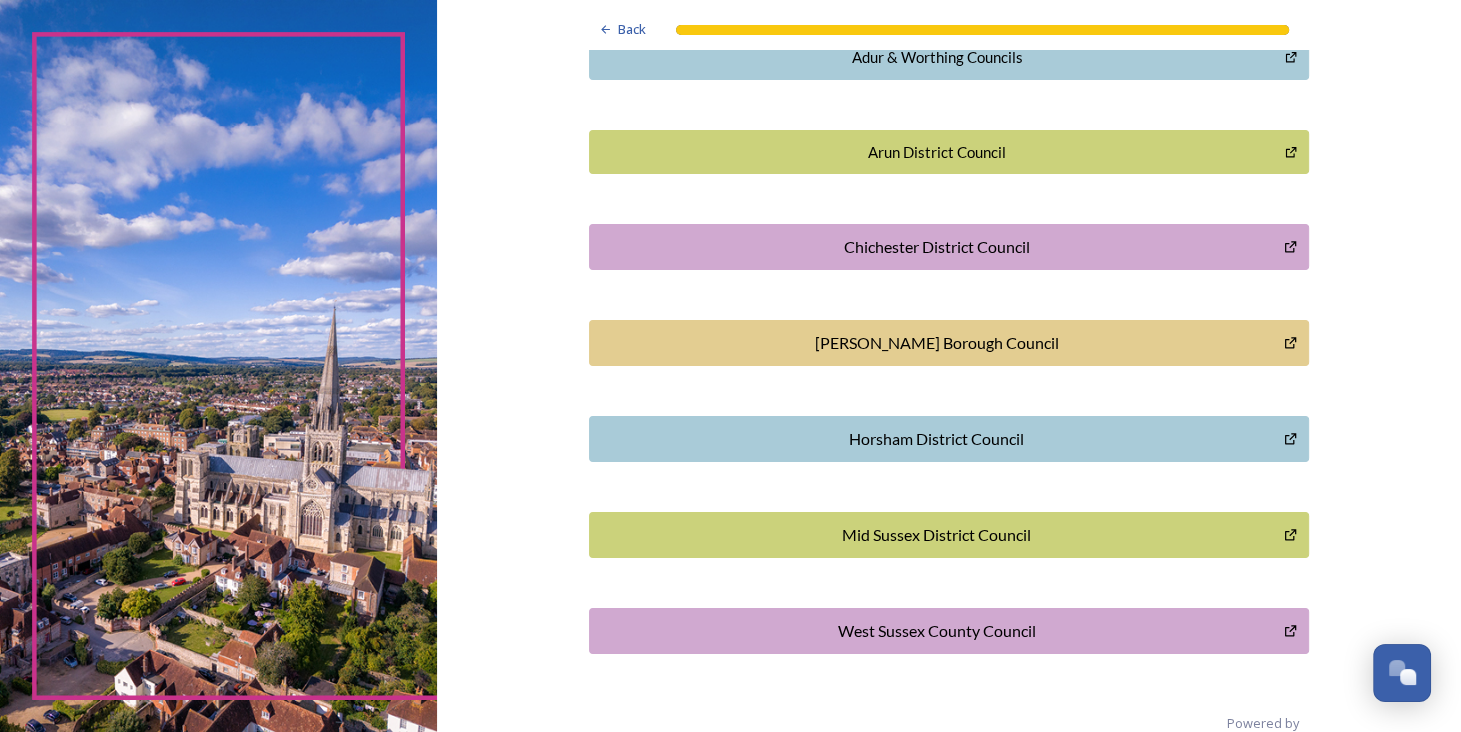 scroll, scrollTop: 554, scrollLeft: 0, axis: vertical 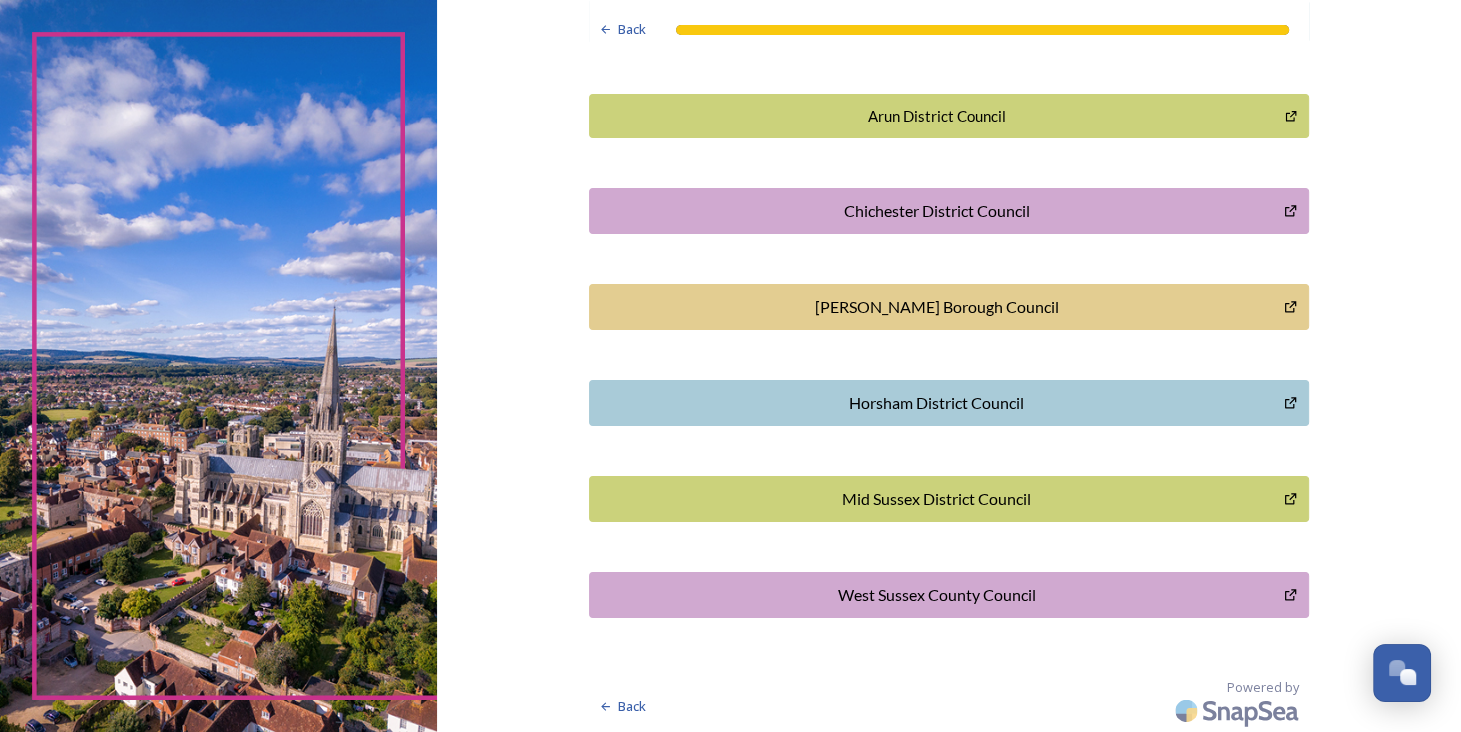 click on "Horsham District Council" at bounding box center (936, 403) 